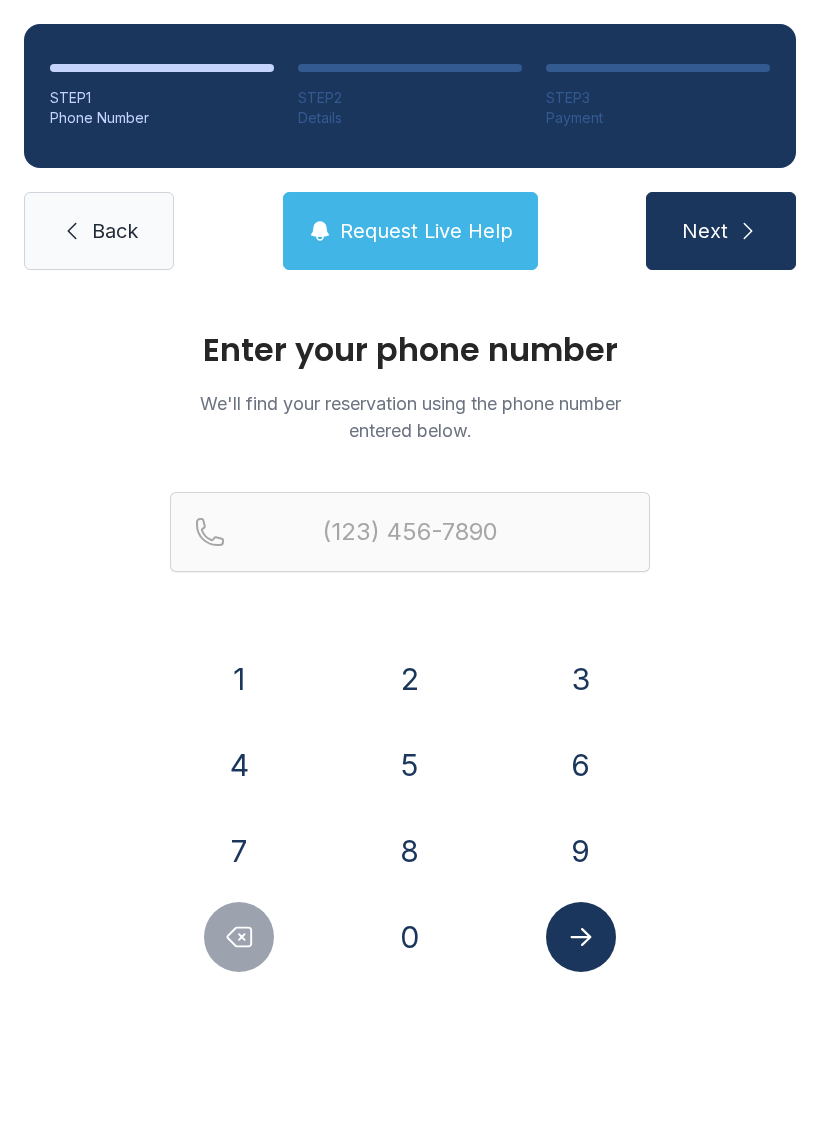 scroll, scrollTop: 0, scrollLeft: 0, axis: both 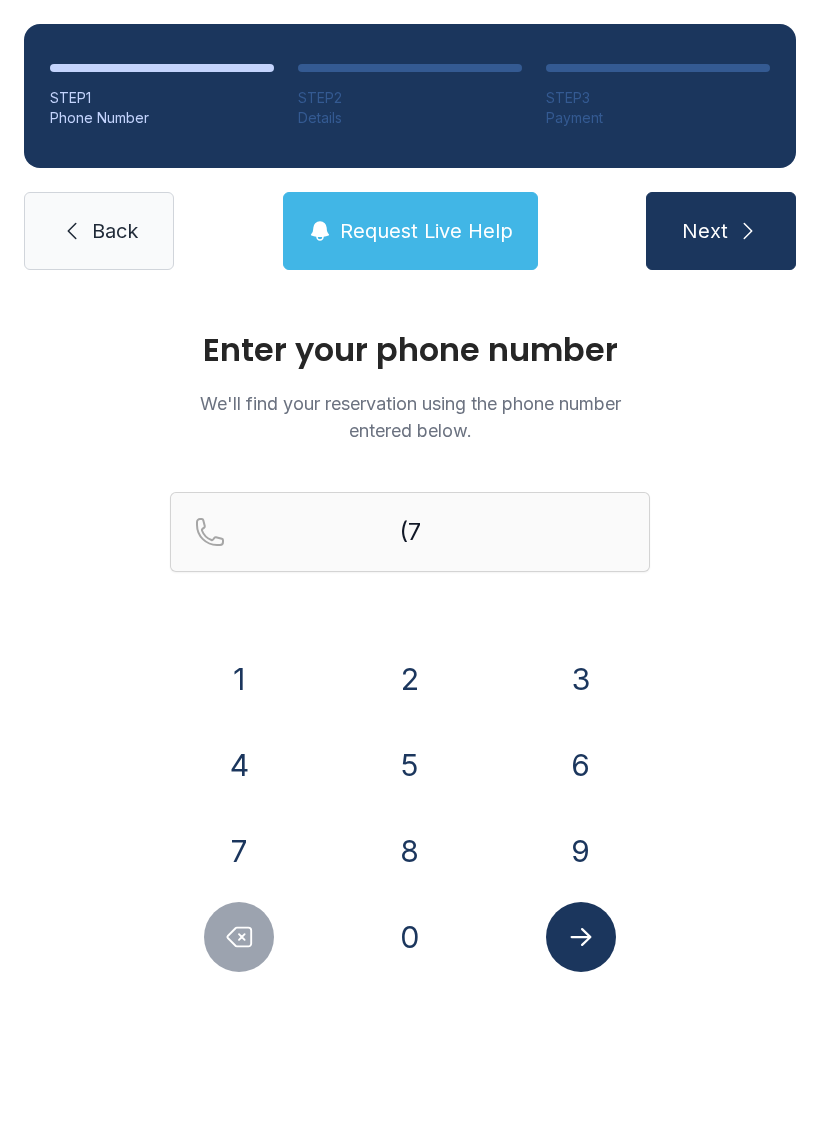click on "6" at bounding box center [581, 765] 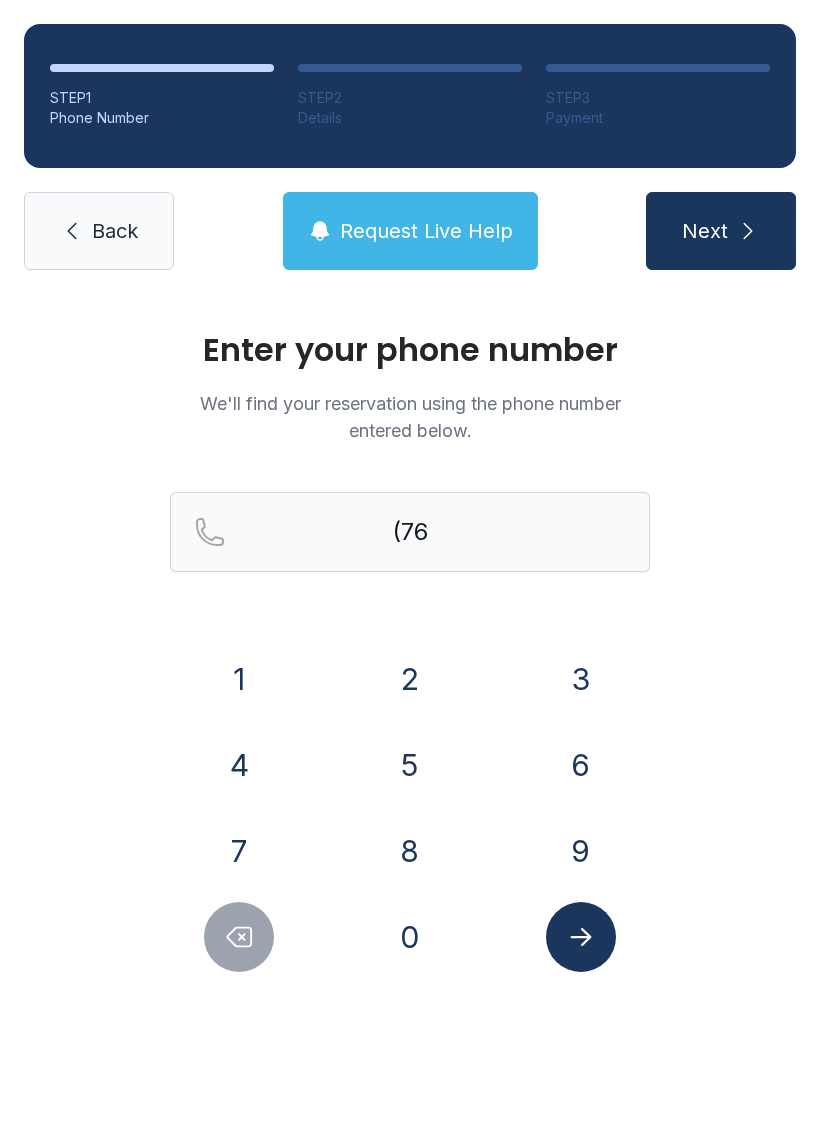 click on "2" at bounding box center [410, 679] 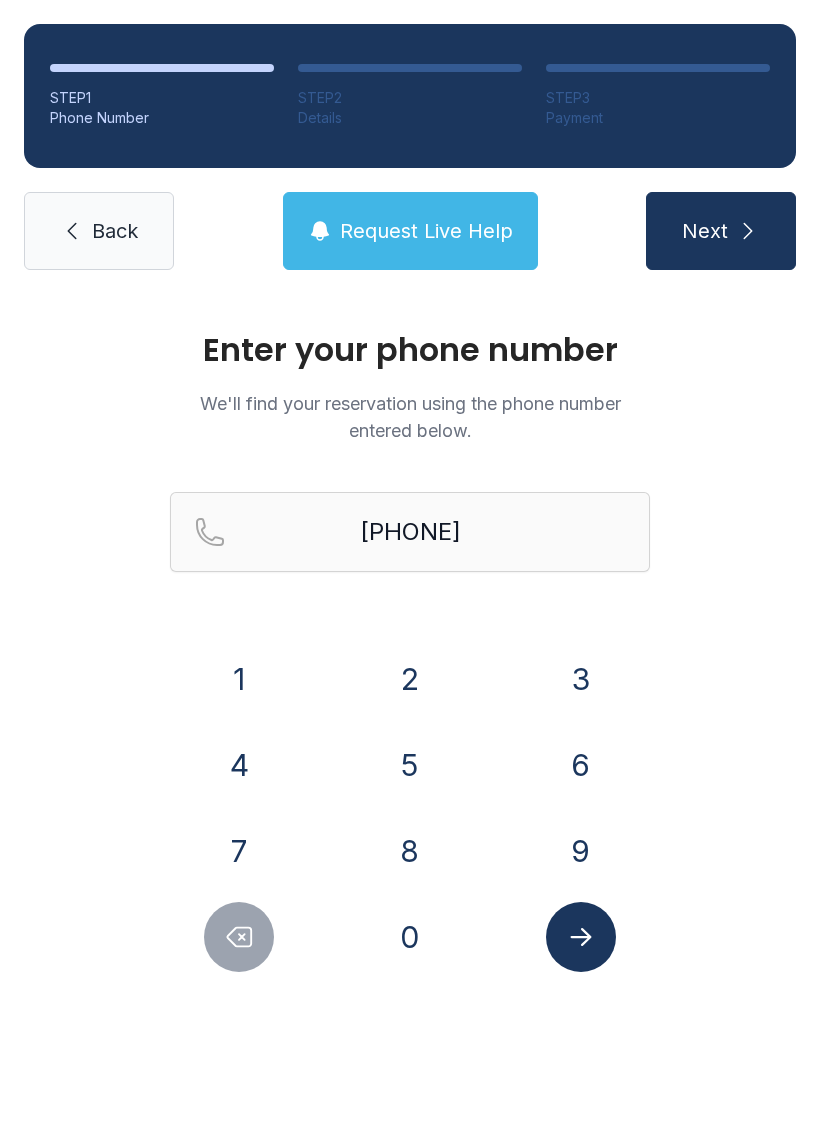 click on "3" at bounding box center (581, 679) 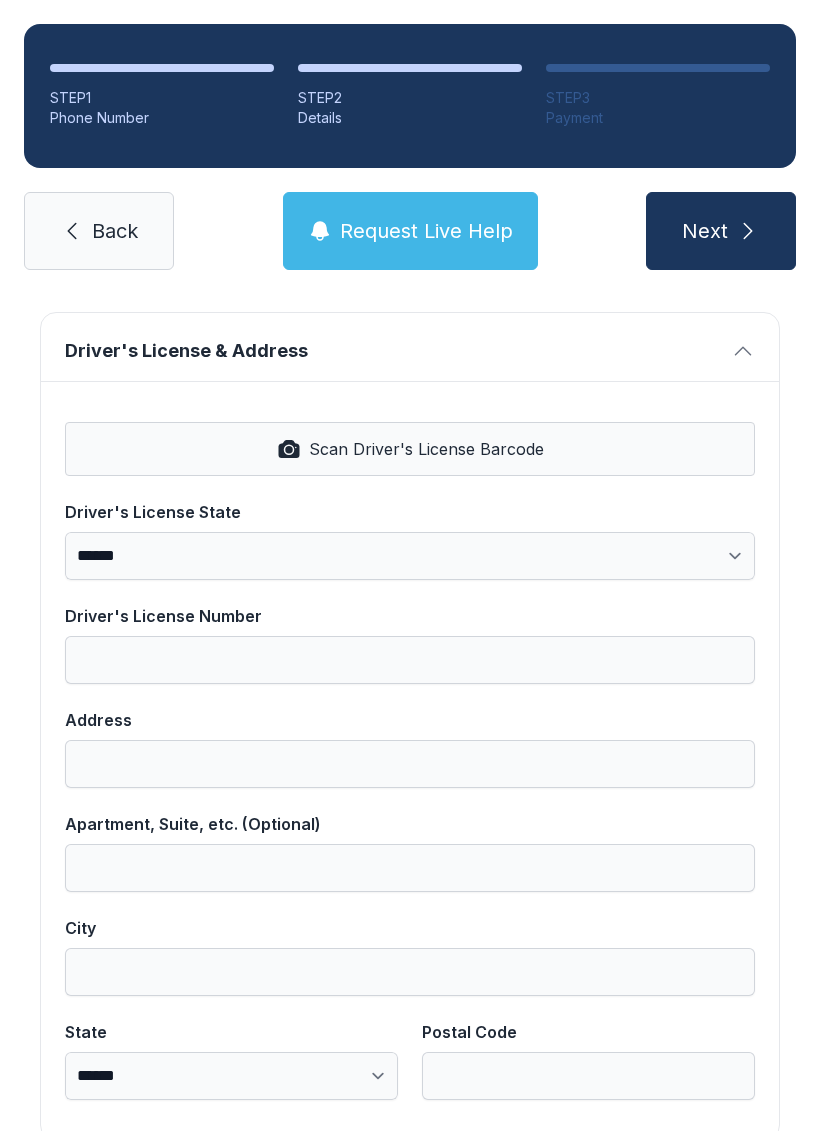 scroll, scrollTop: 766, scrollLeft: 0, axis: vertical 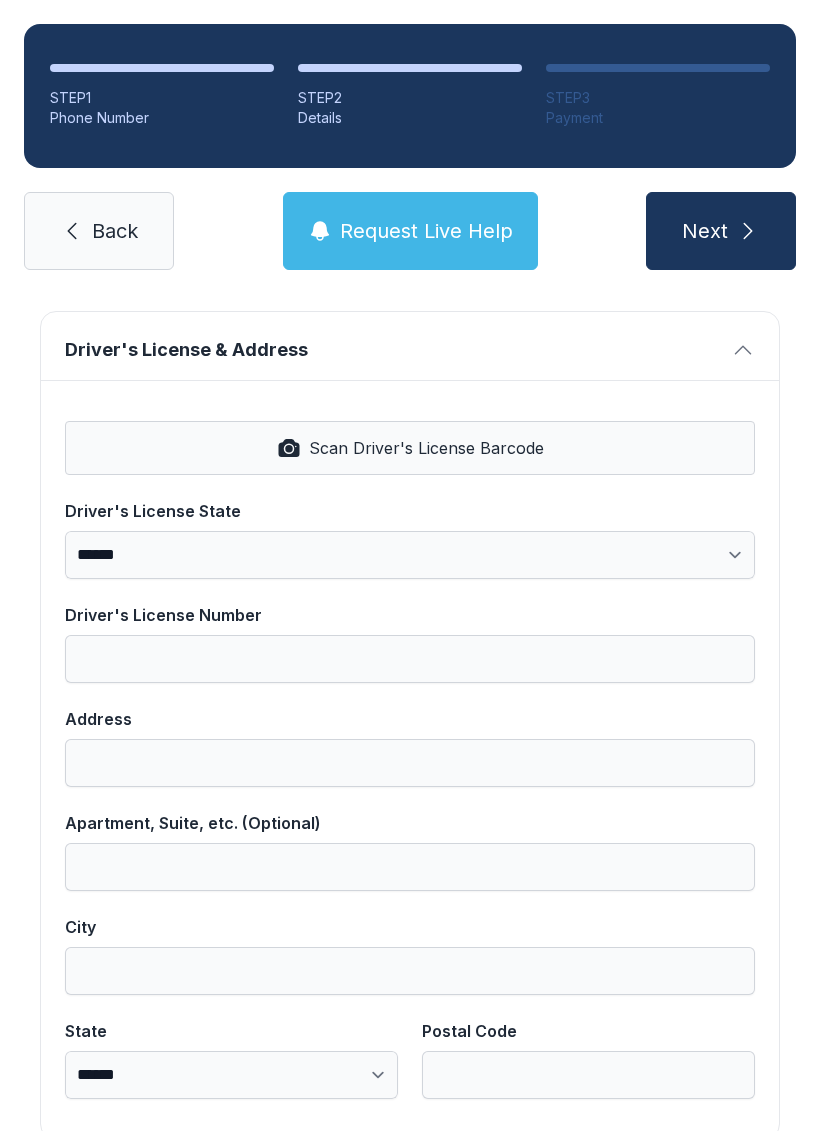 click on "Scan Driver's License Barcode" at bounding box center (426, 448) 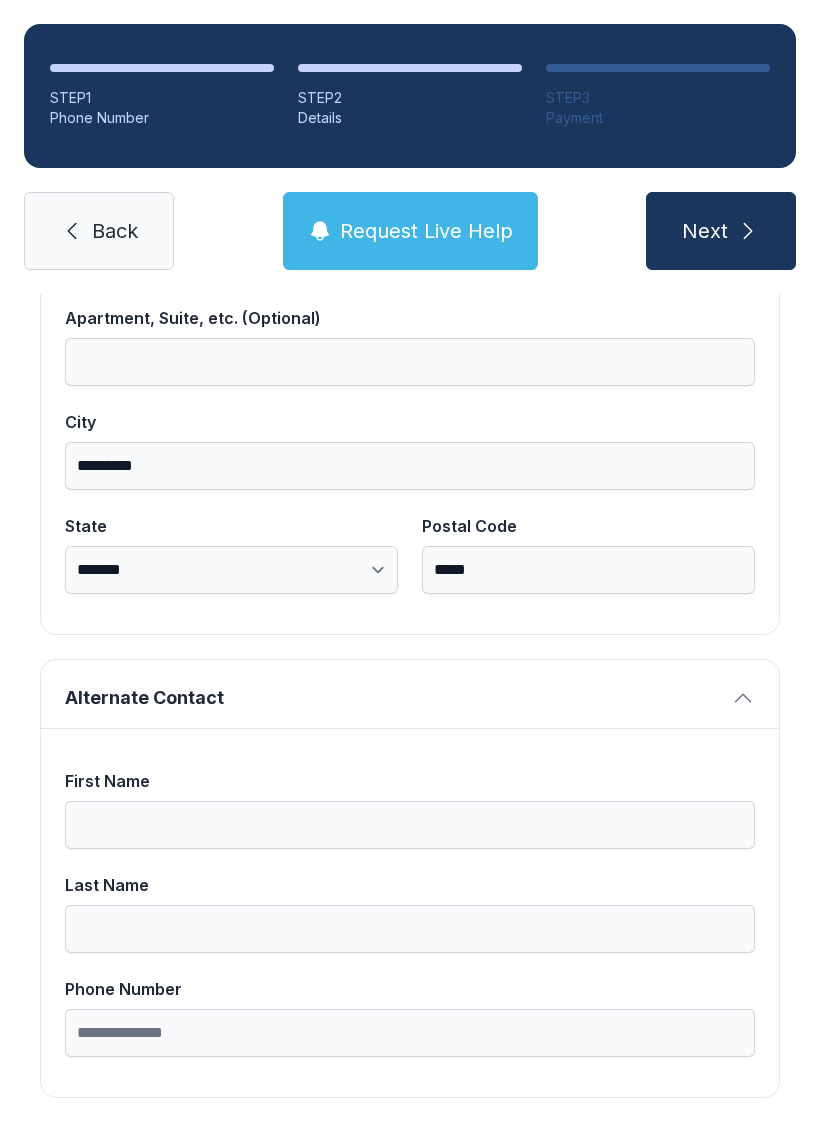 scroll, scrollTop: 1269, scrollLeft: 0, axis: vertical 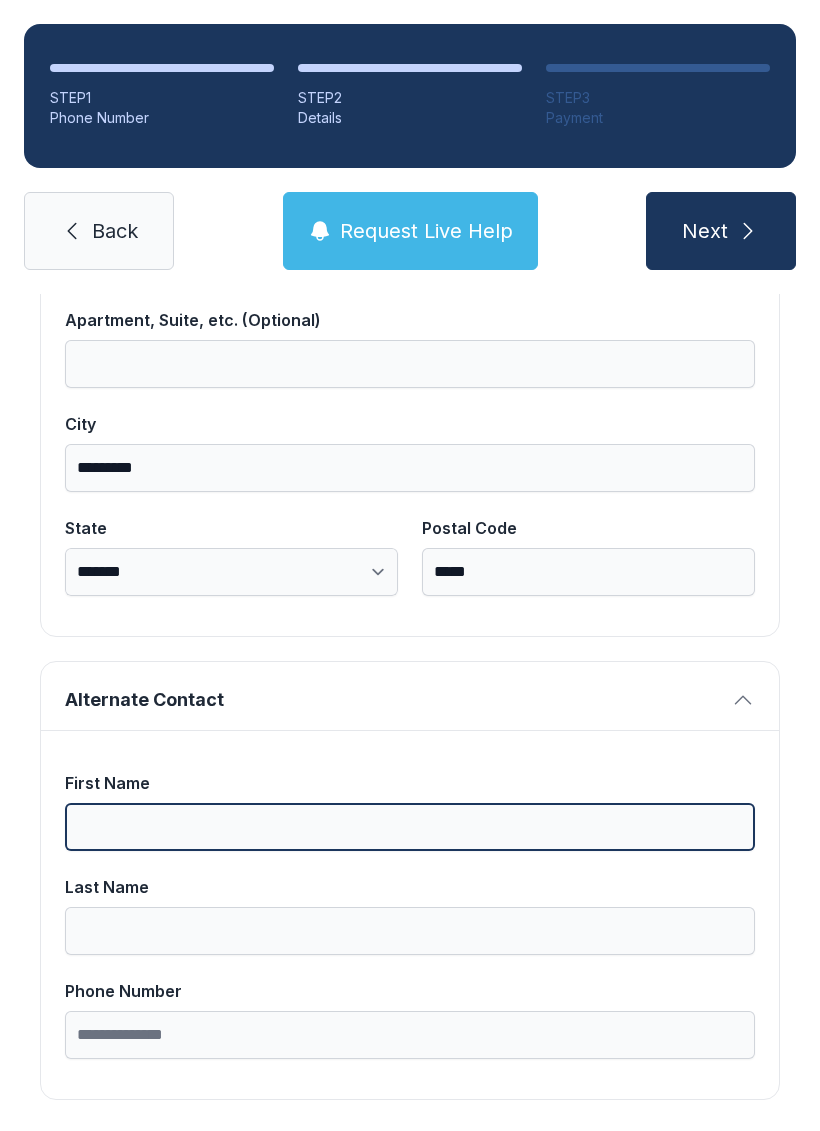 click on "First Name" at bounding box center (410, 827) 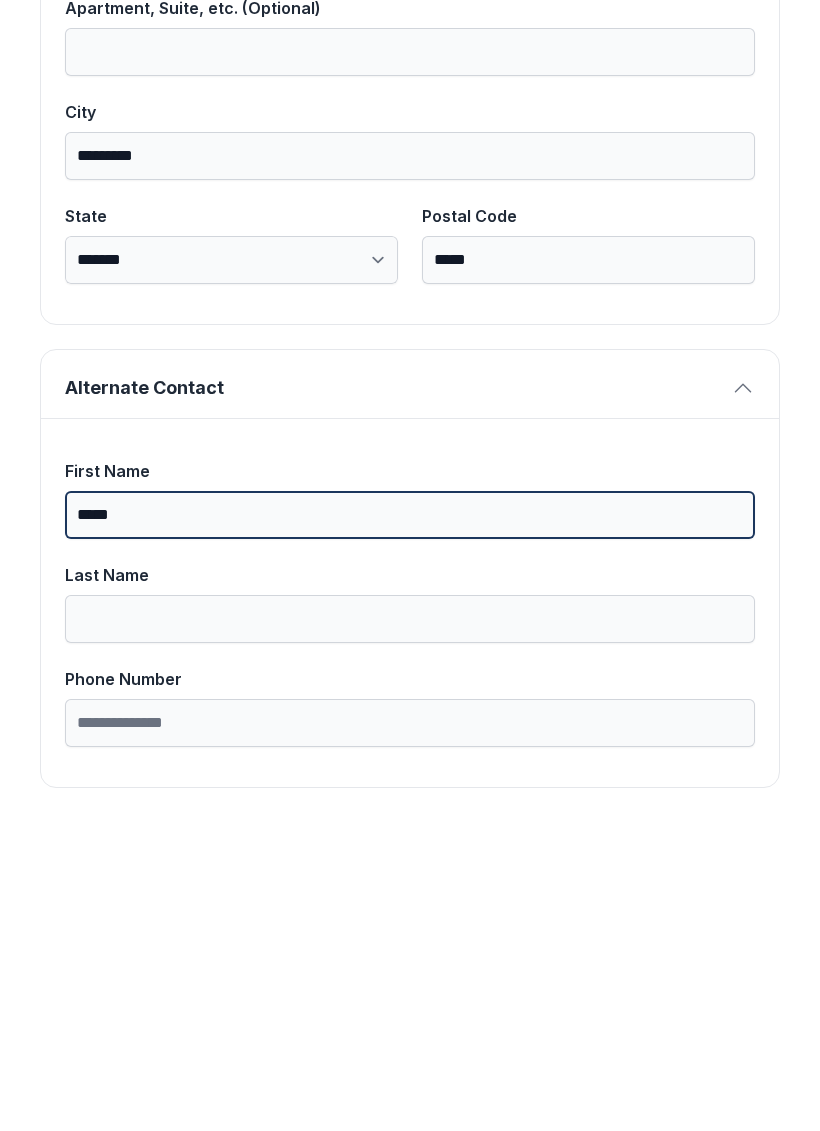 type on "*****" 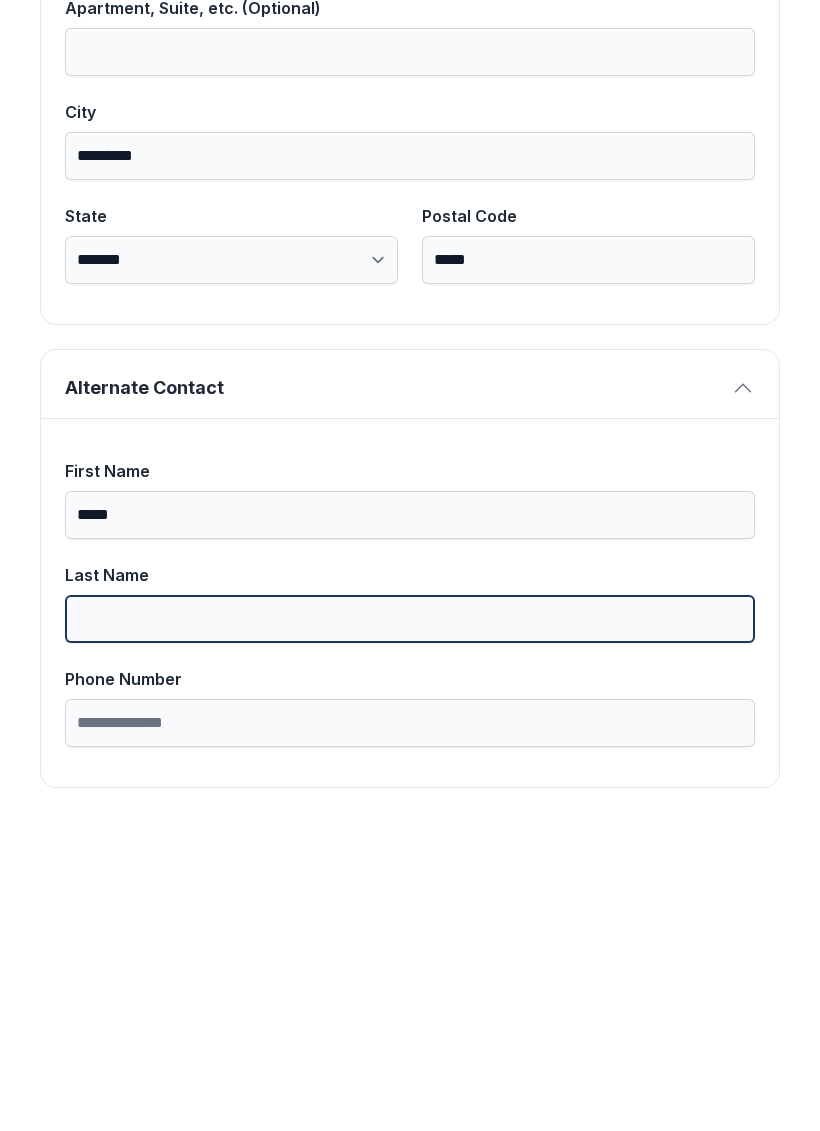 click on "Last Name" at bounding box center (410, 931) 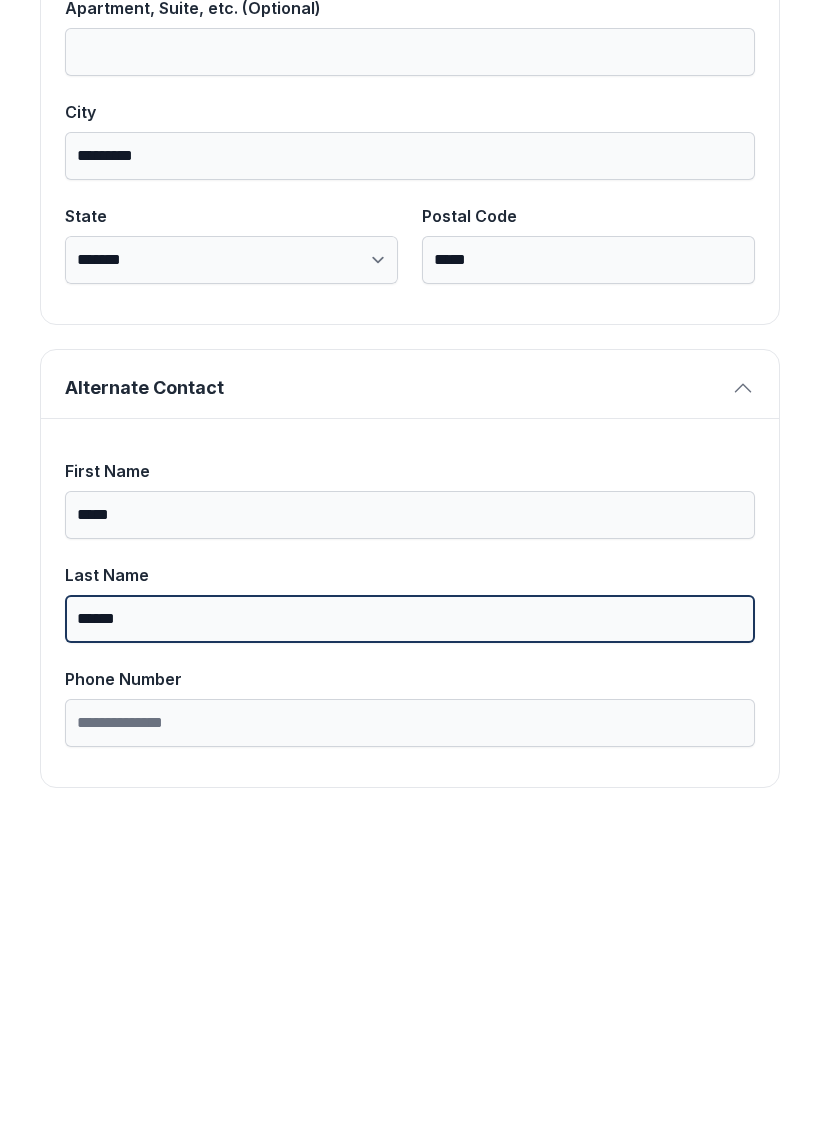 type on "******" 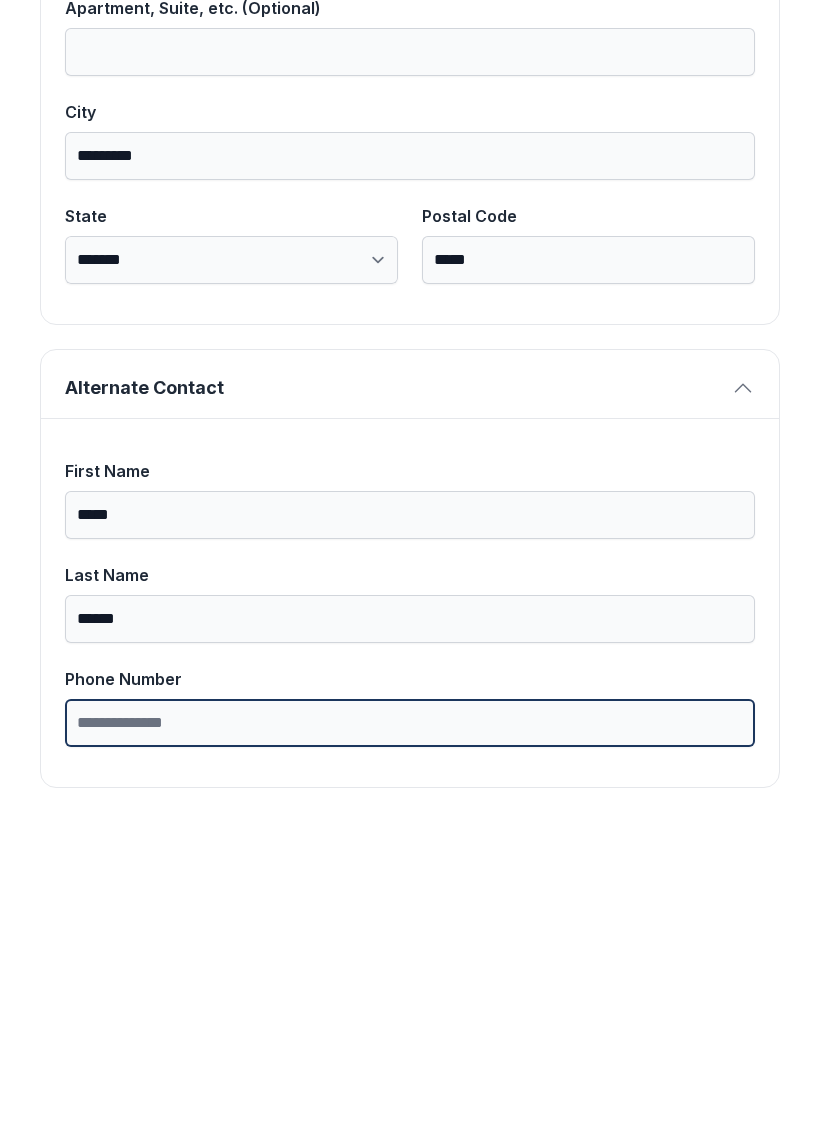 click on "Phone Number" at bounding box center [410, 1035] 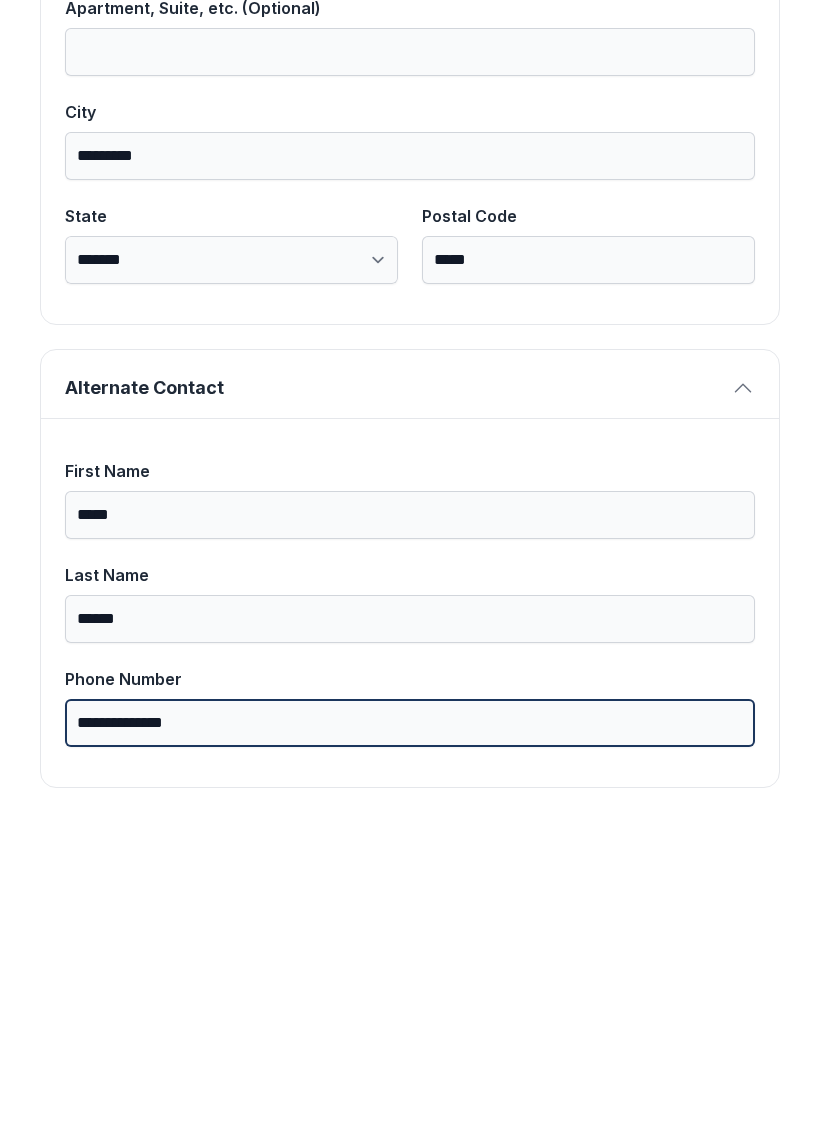 type on "**********" 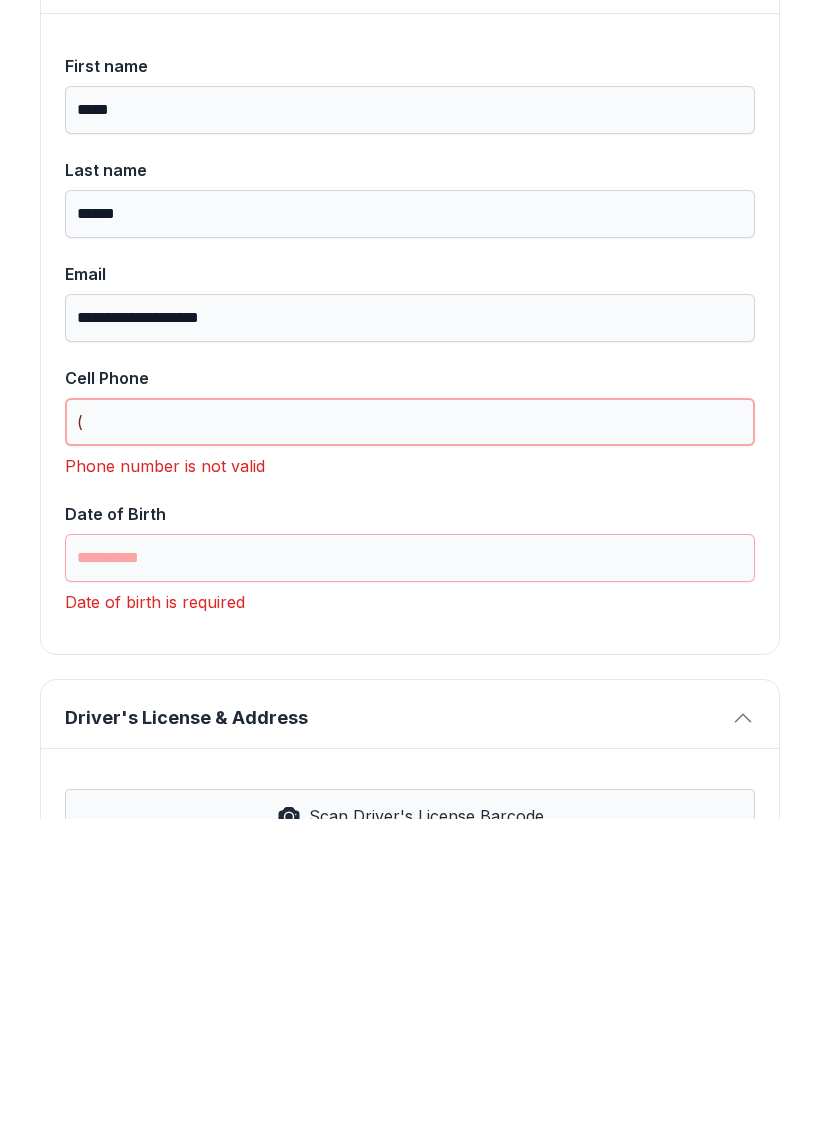 scroll, scrollTop: 145, scrollLeft: 0, axis: vertical 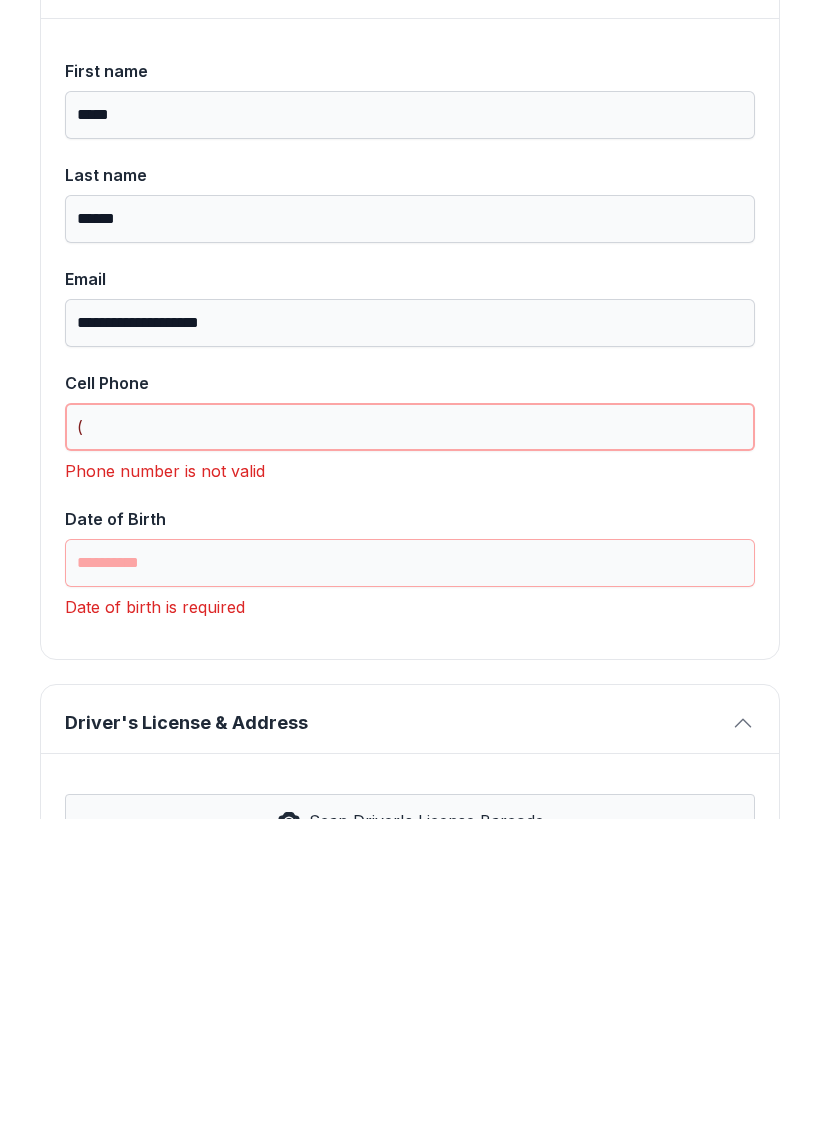 click on "(" at bounding box center (410, 739) 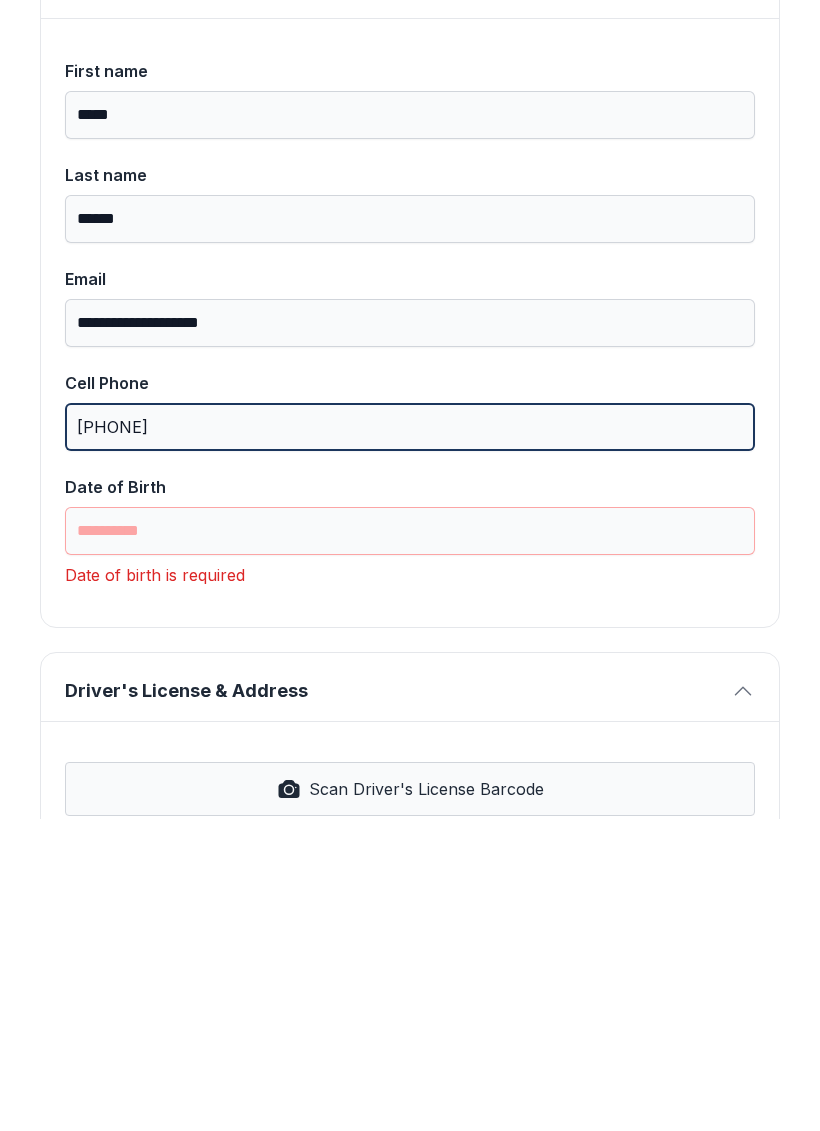 type on "[PHONE]" 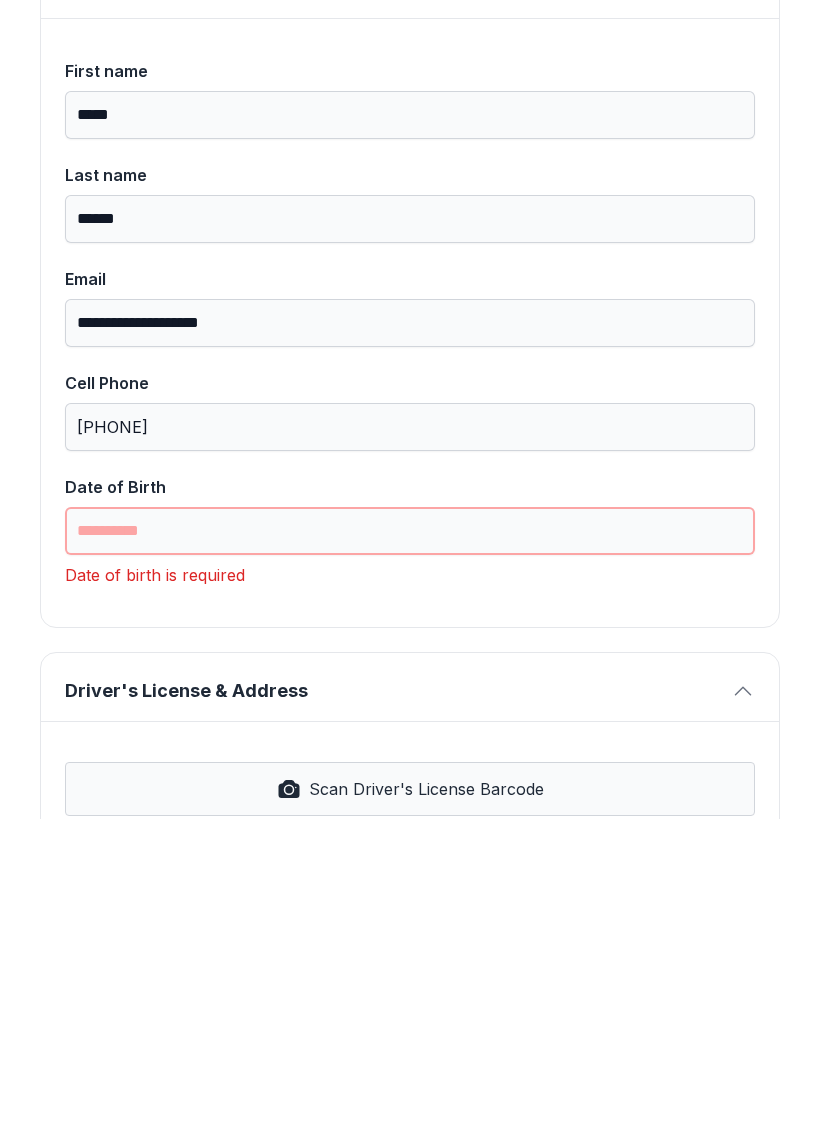 click on "Date of Birth" at bounding box center (410, 843) 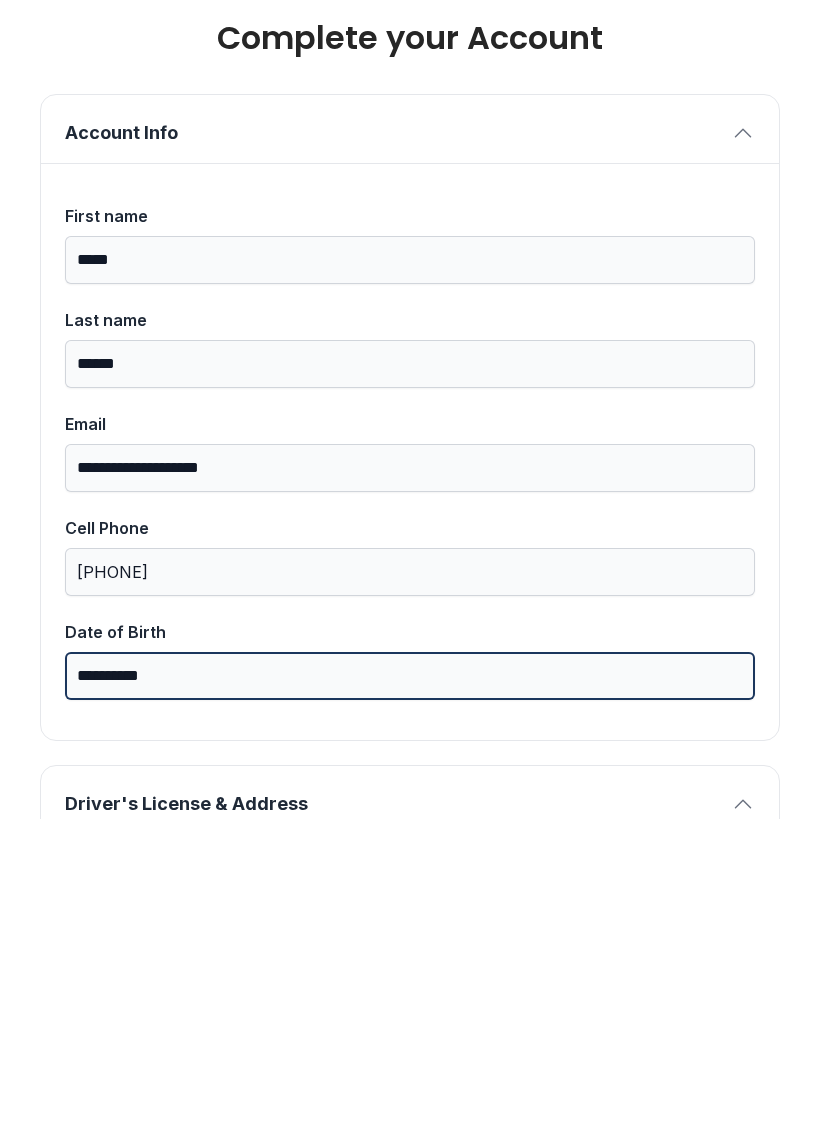 scroll, scrollTop: 0, scrollLeft: 0, axis: both 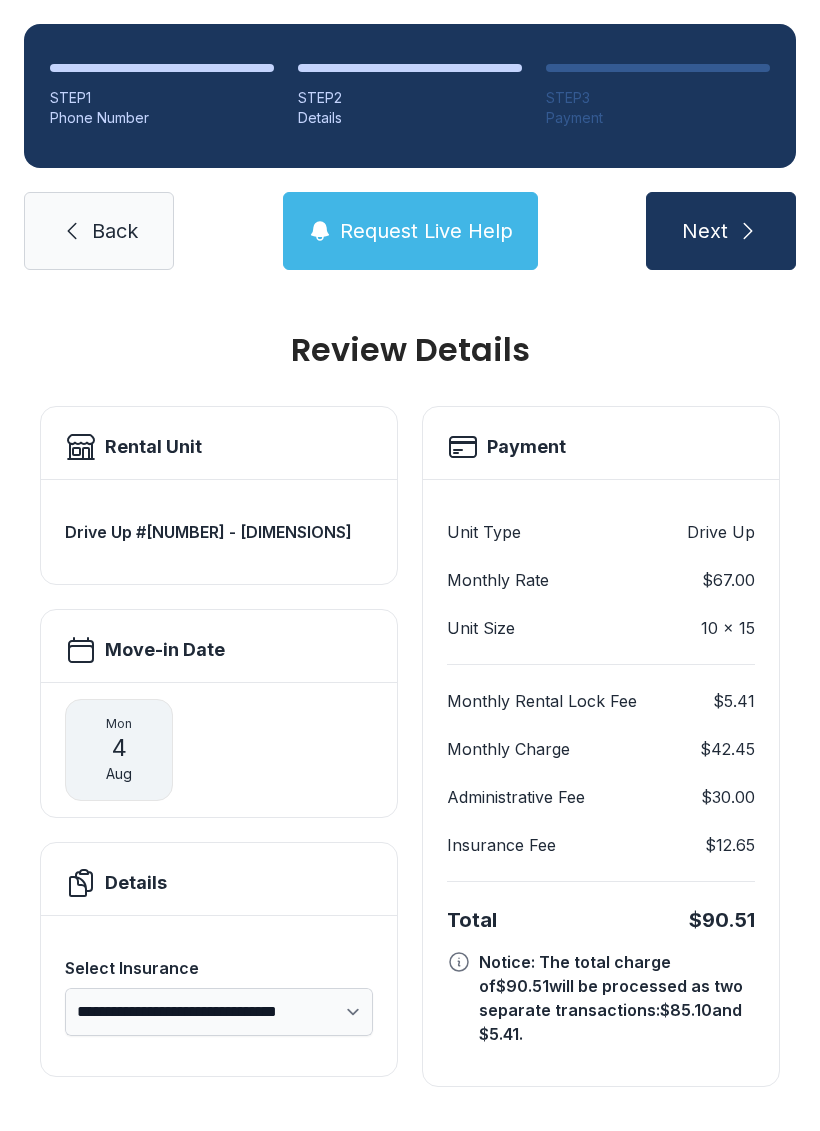 click on "**********" at bounding box center [219, 1012] 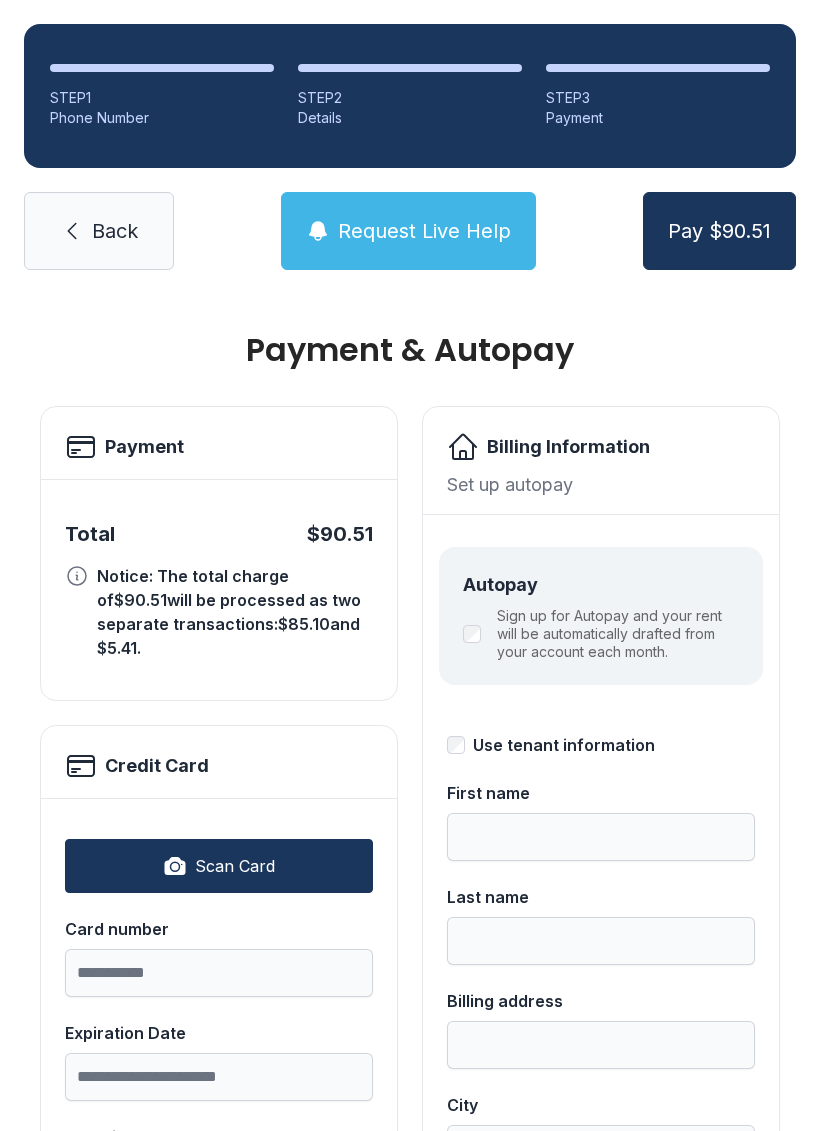scroll, scrollTop: 0, scrollLeft: 0, axis: both 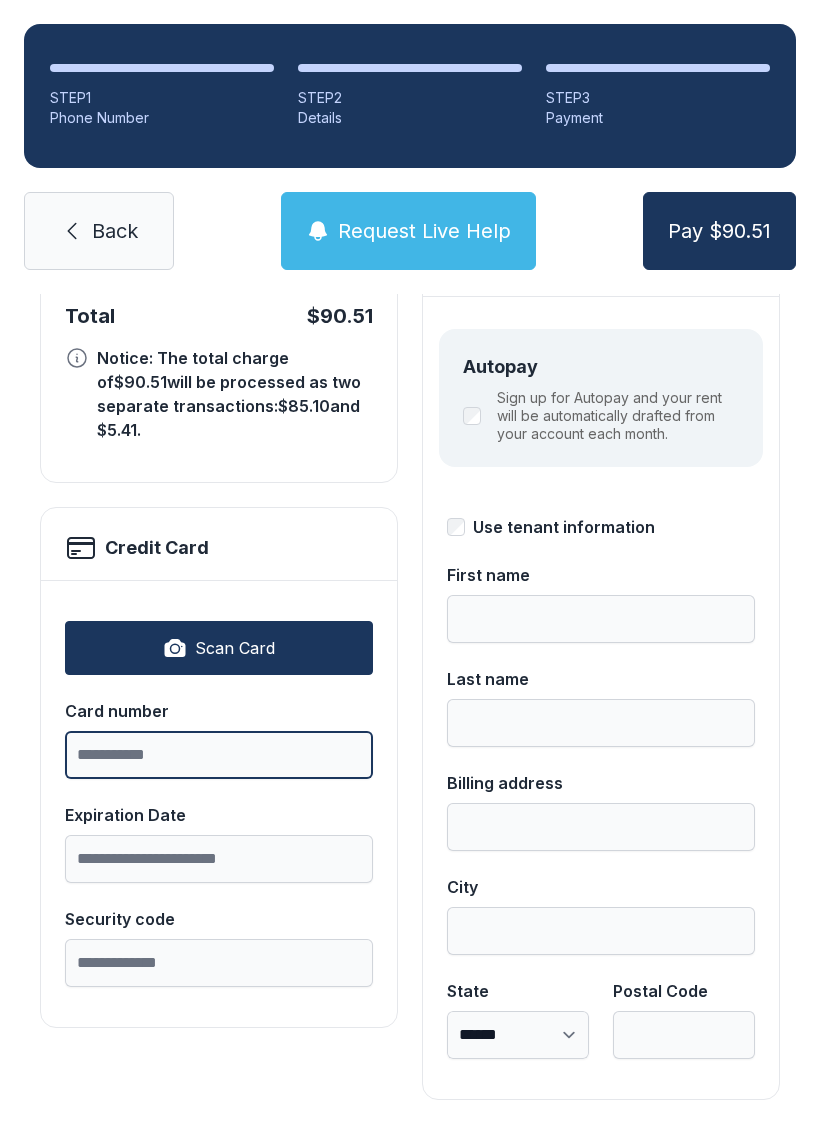 click on "Card number" at bounding box center (219, 755) 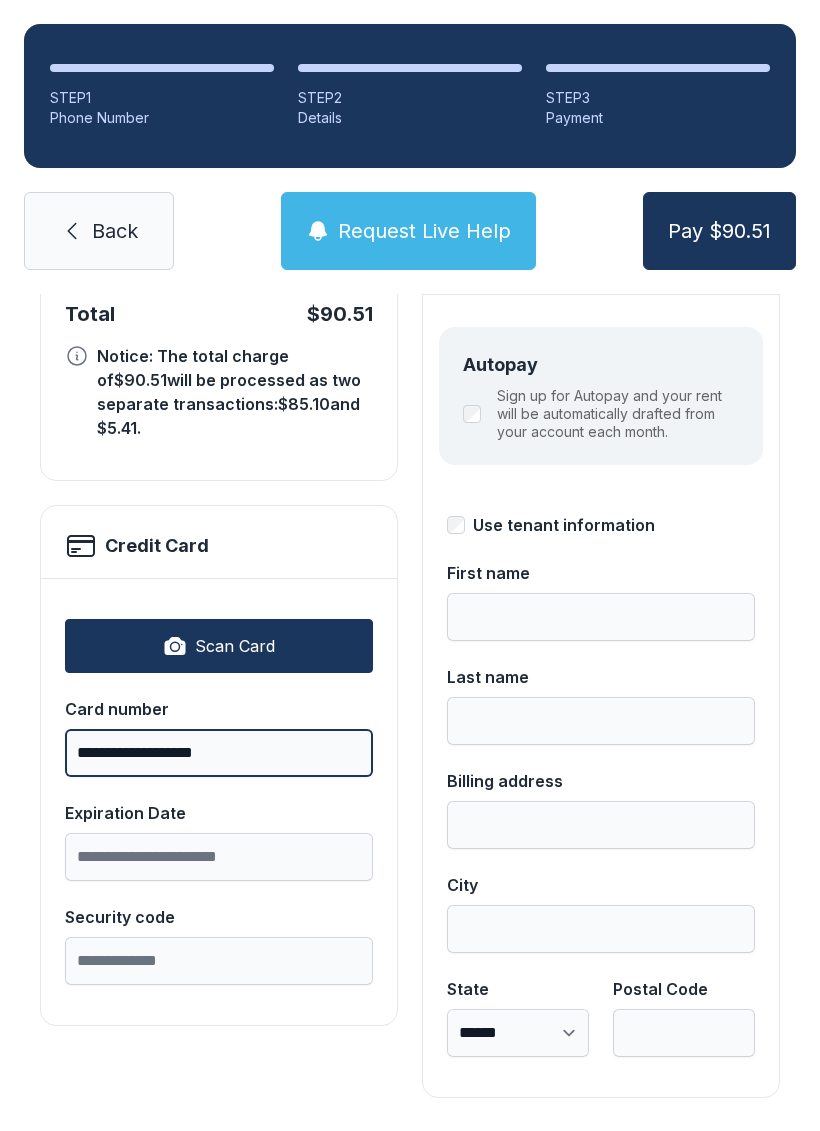 scroll, scrollTop: 218, scrollLeft: 0, axis: vertical 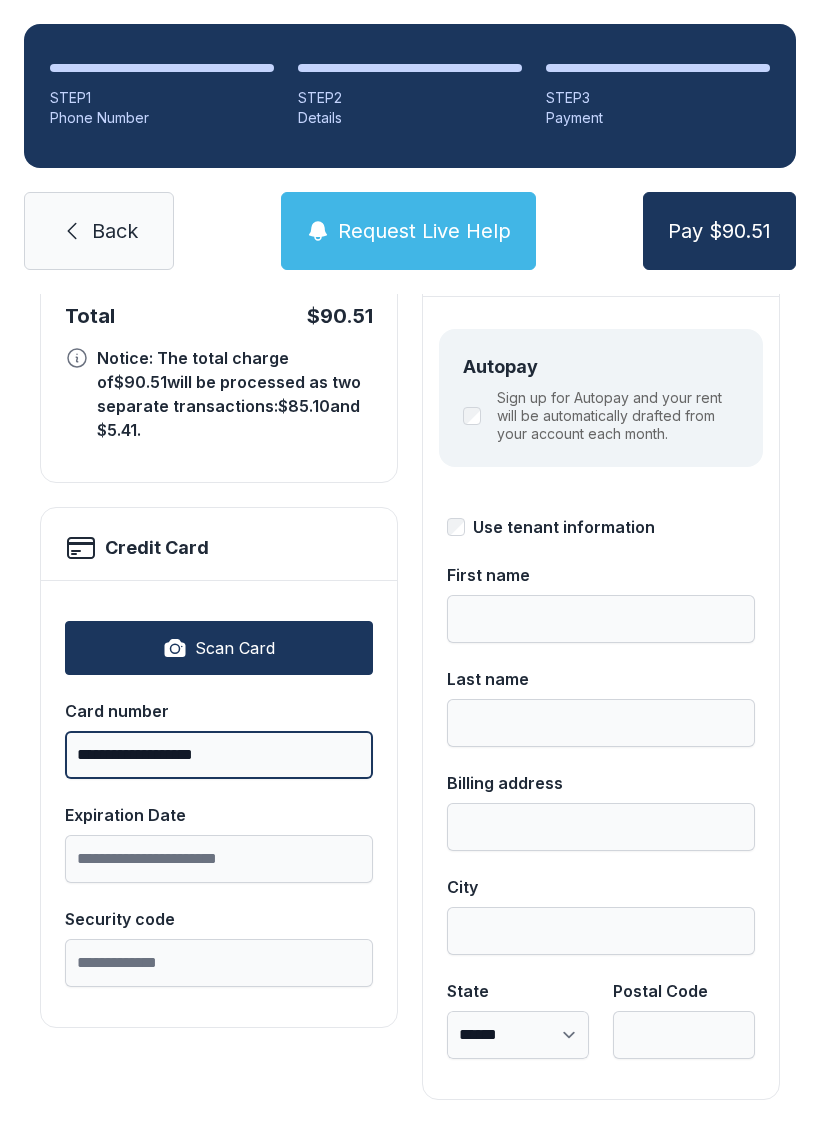 type on "**********" 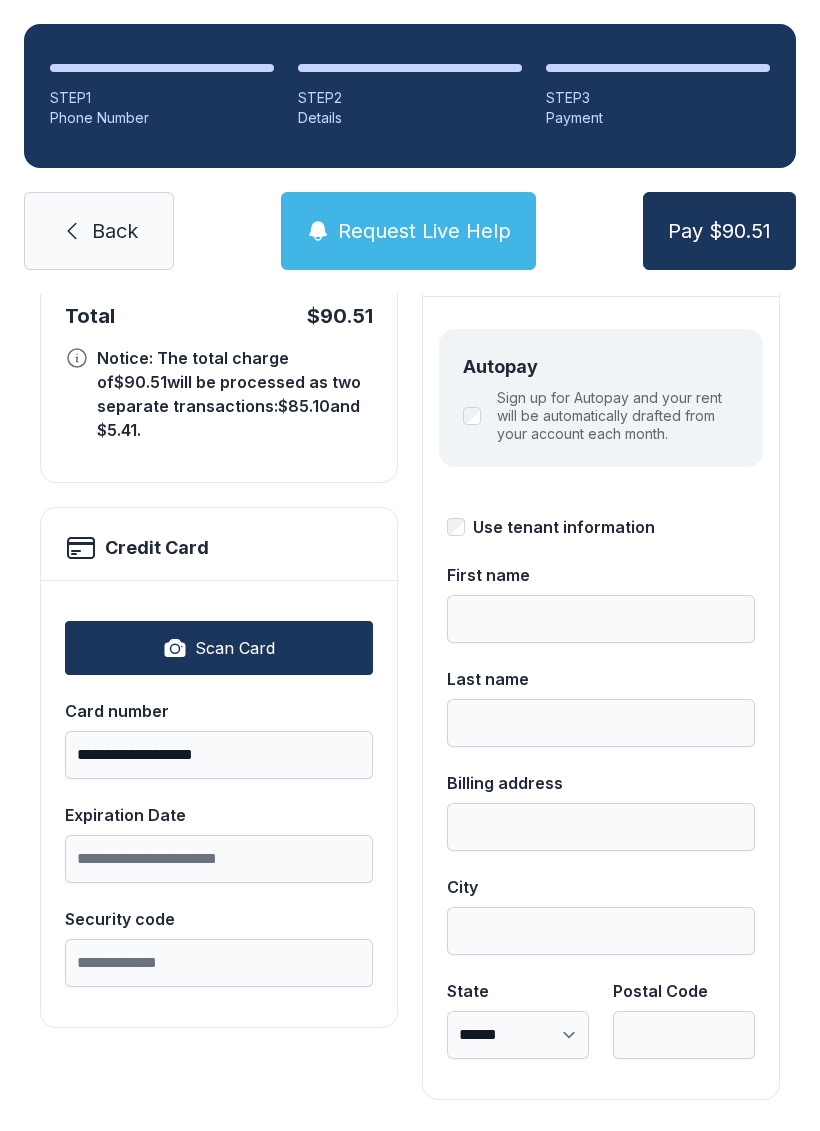 click on "**********" at bounding box center (219, 803) 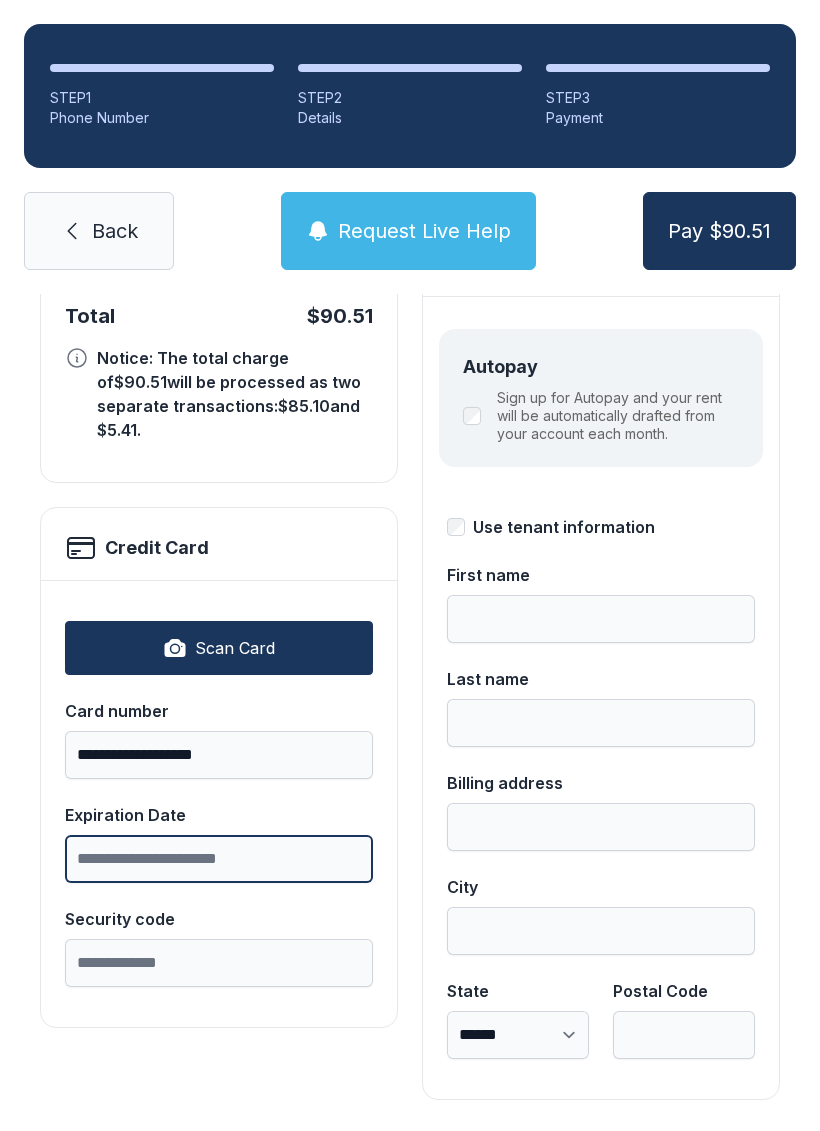 click on "Expiration Date" at bounding box center [219, 859] 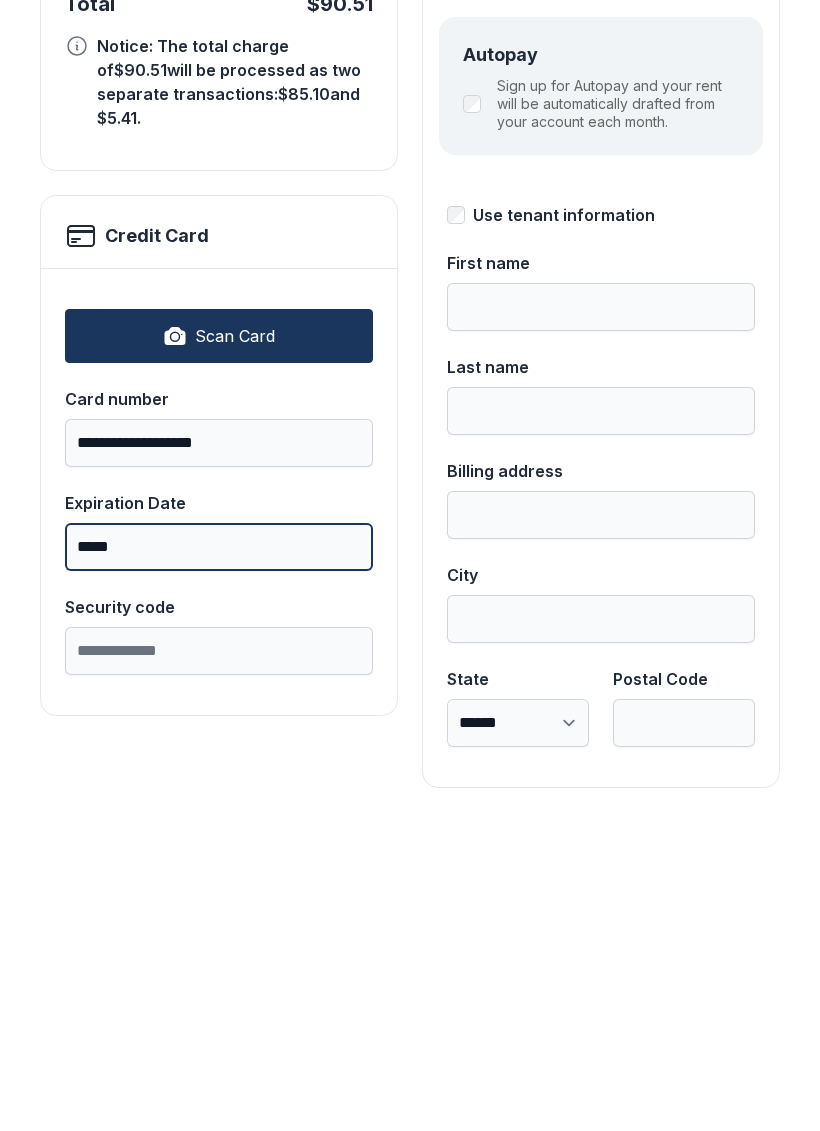 type on "*****" 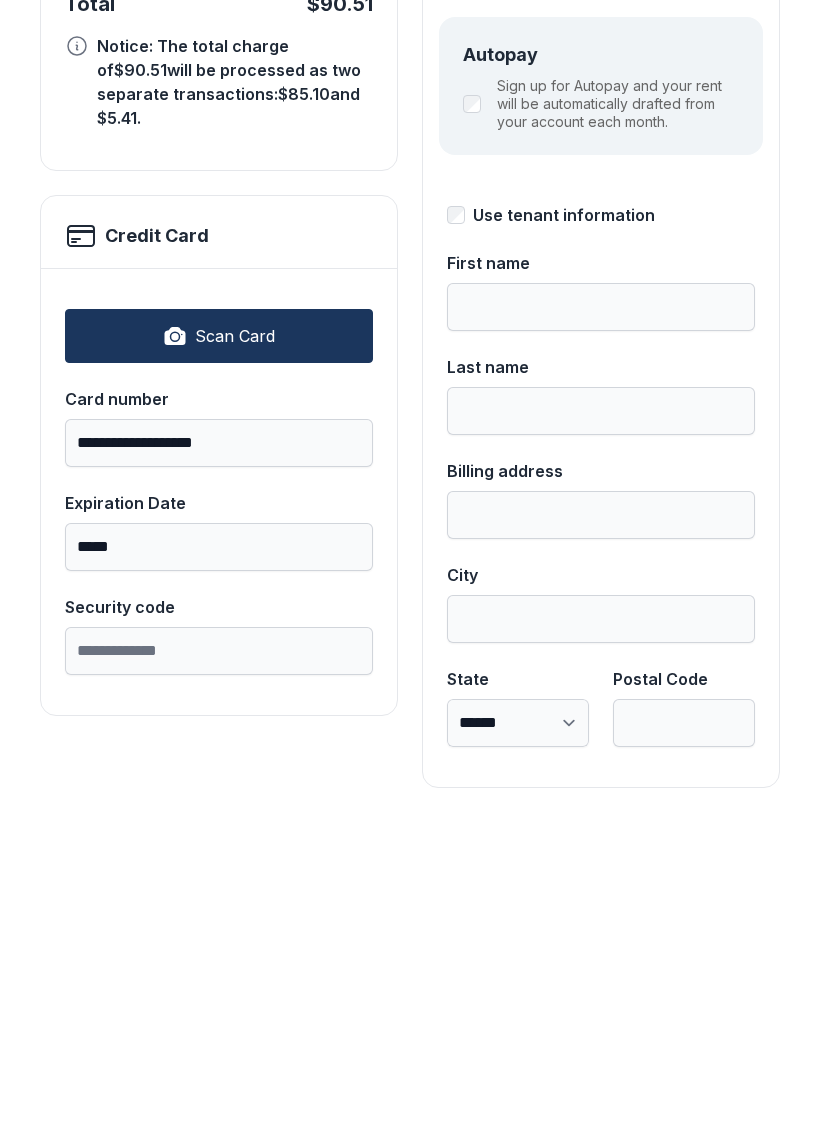 click on "Security code" at bounding box center (219, 963) 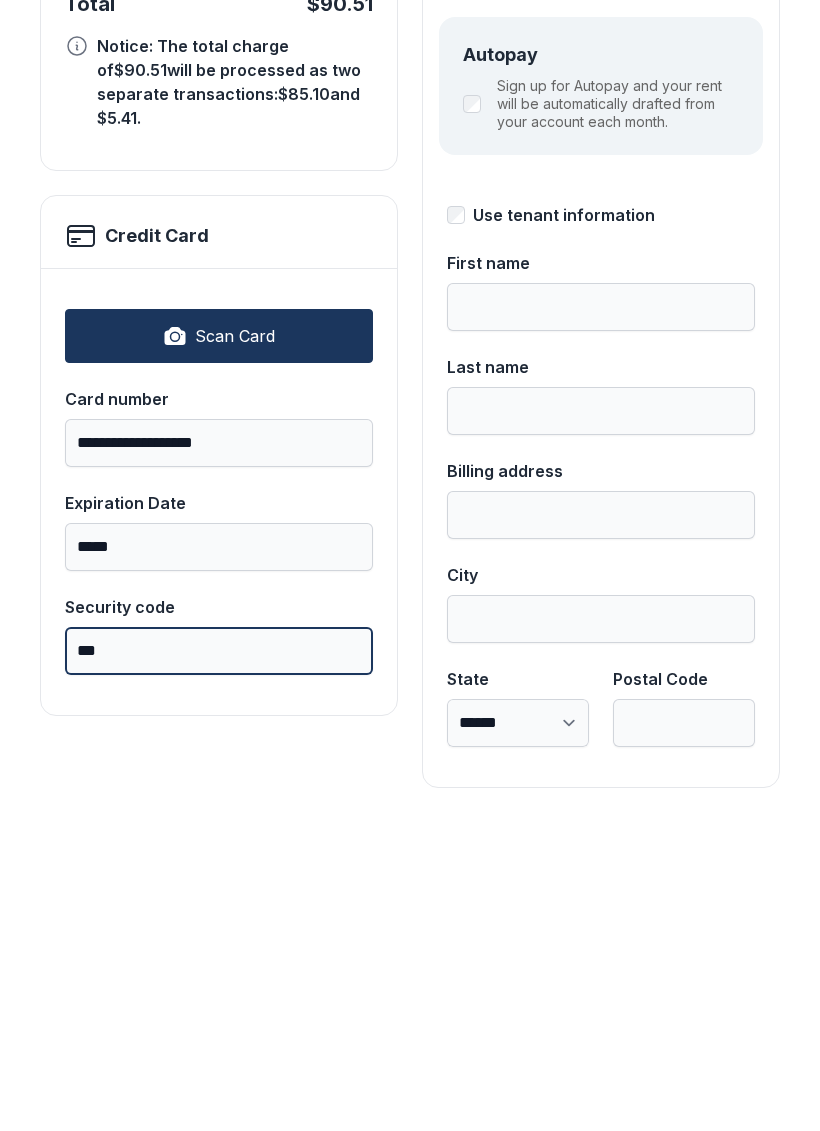 type on "***" 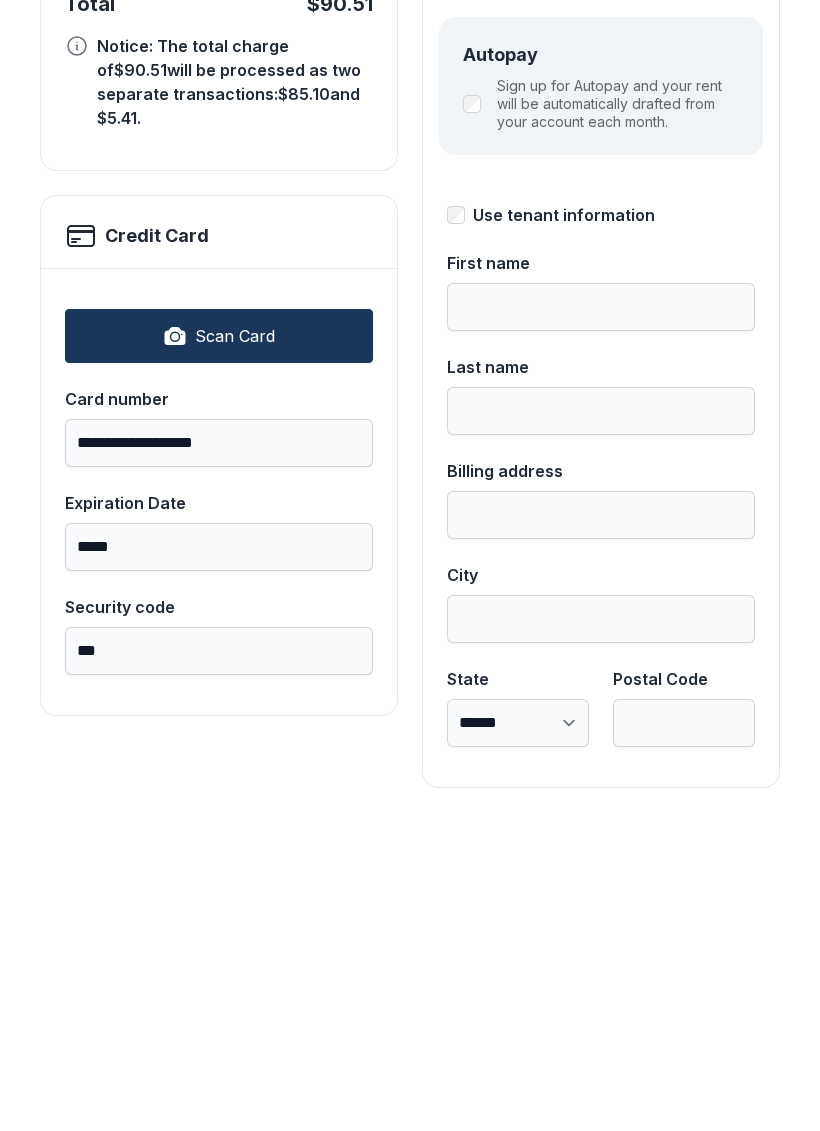 click on "First name" at bounding box center (601, 619) 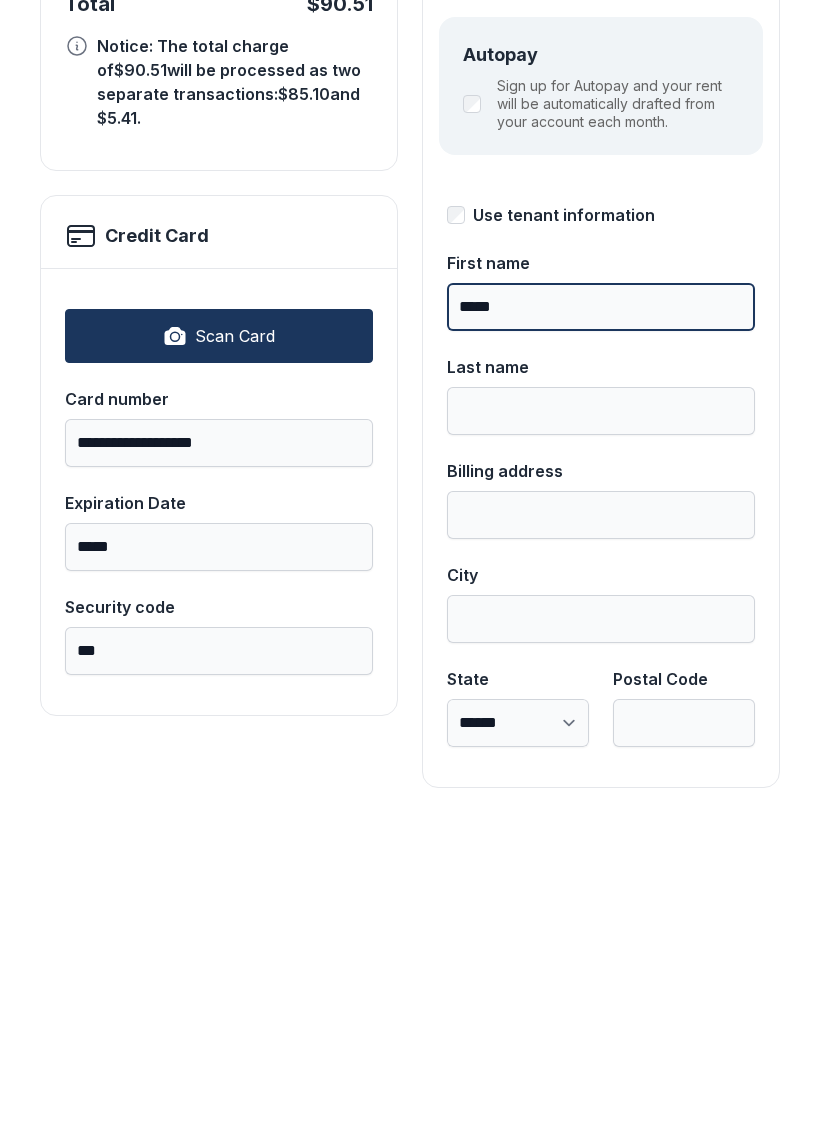 type on "*****" 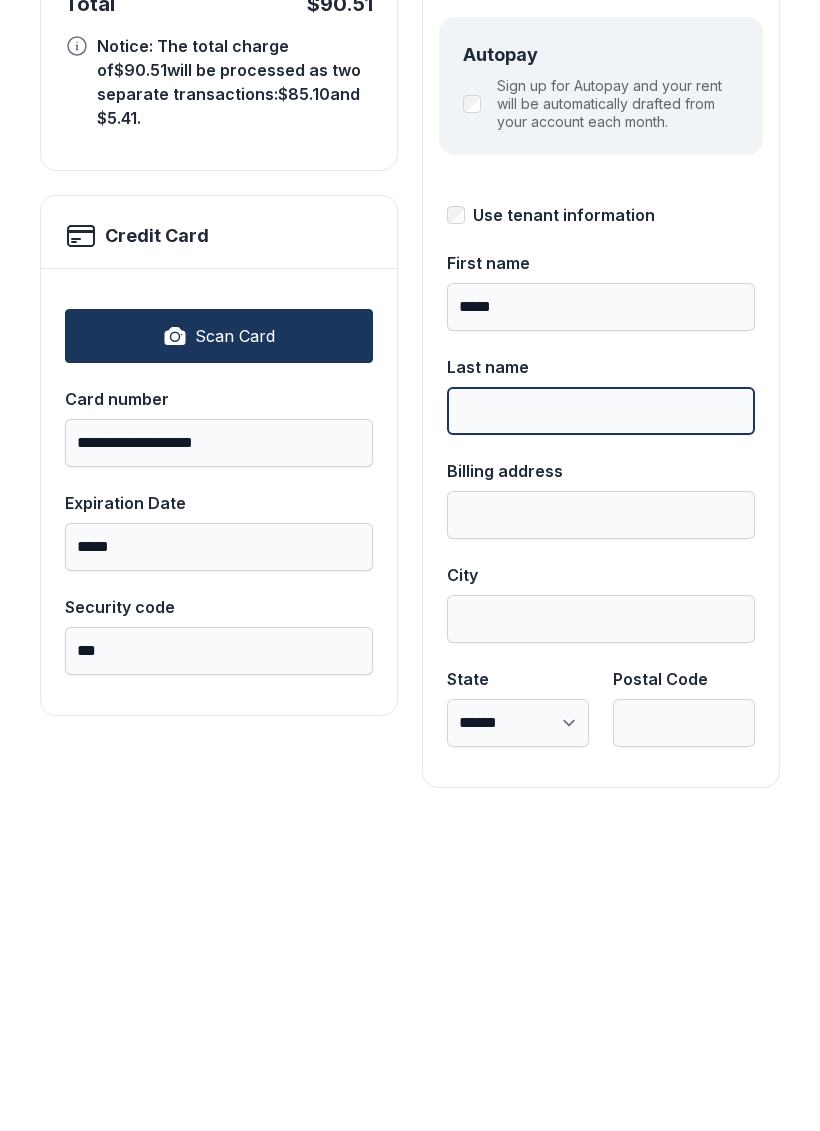 click on "Last name" at bounding box center (601, 723) 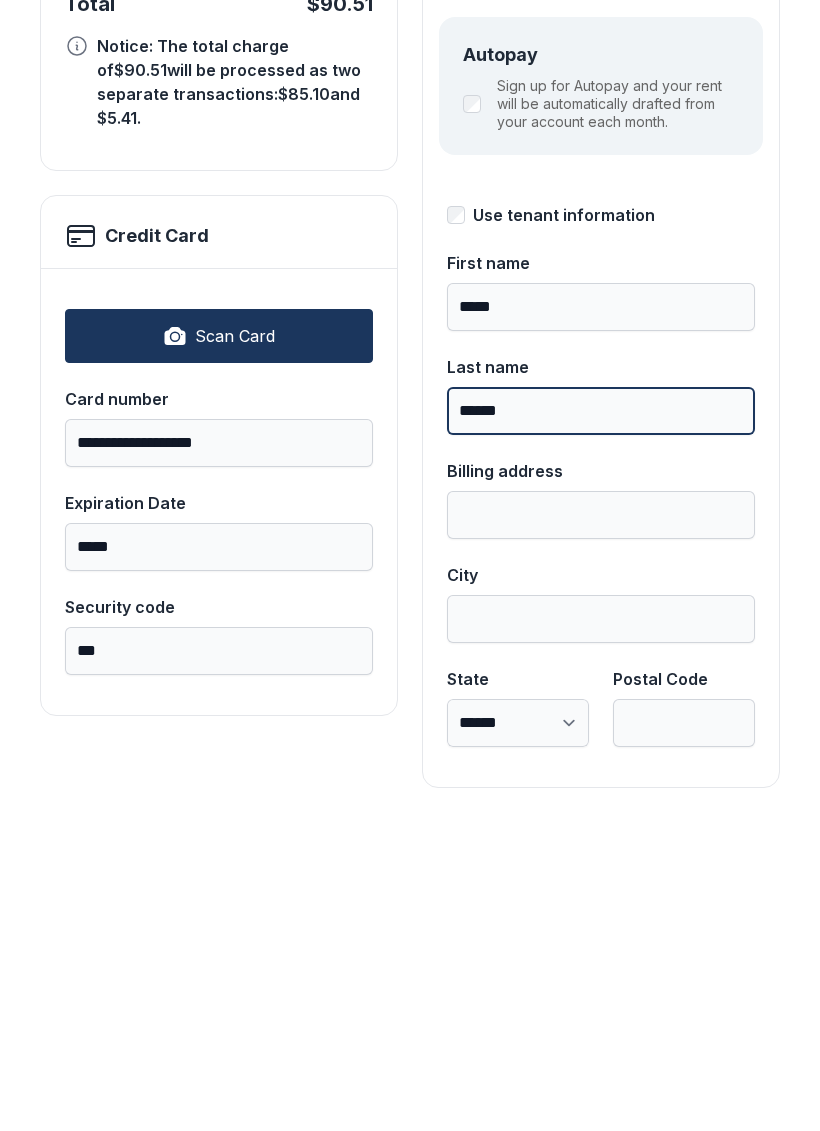 type on "******" 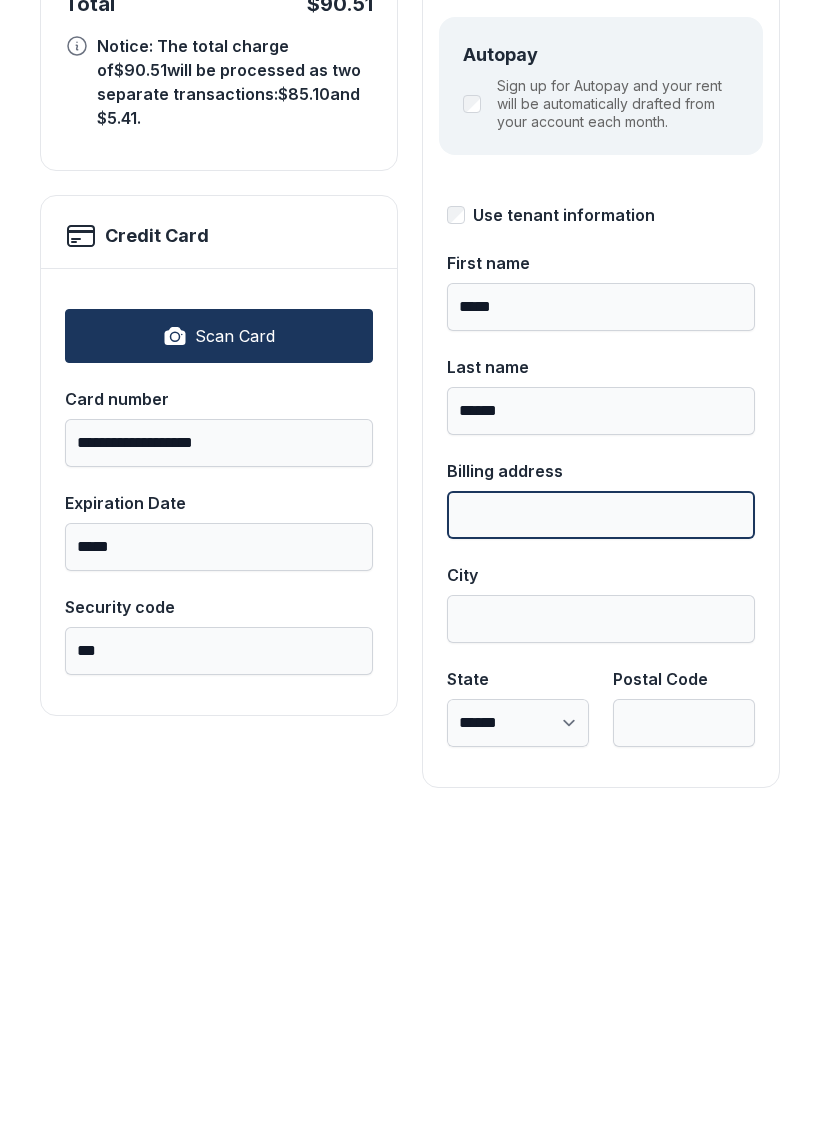 click on "Billing address" at bounding box center (601, 827) 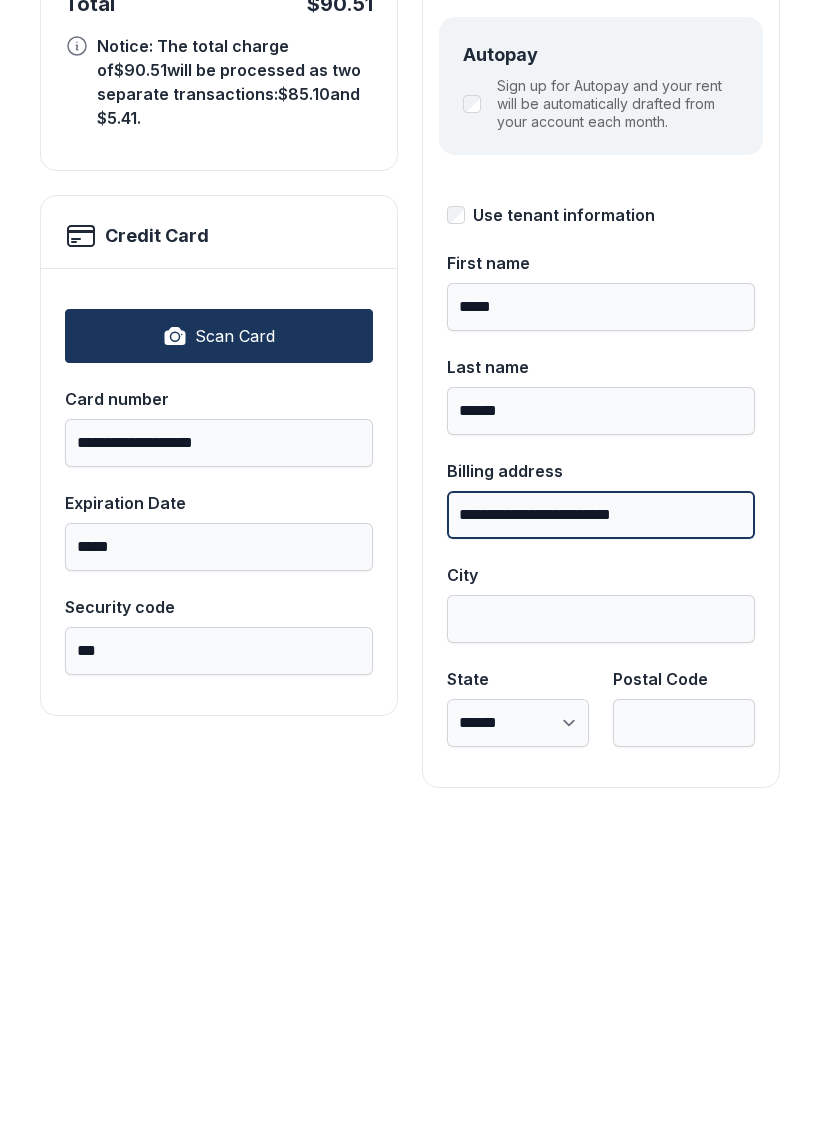 type on "**********" 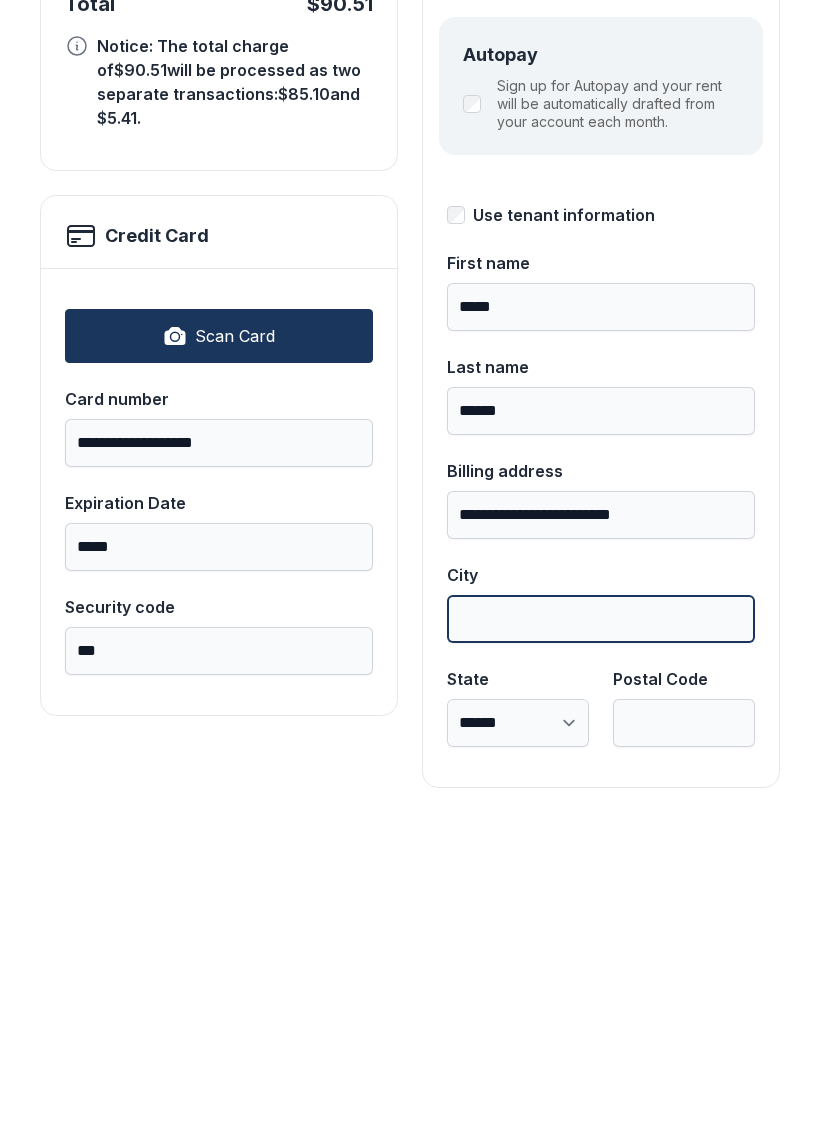 click on "City" at bounding box center (601, 931) 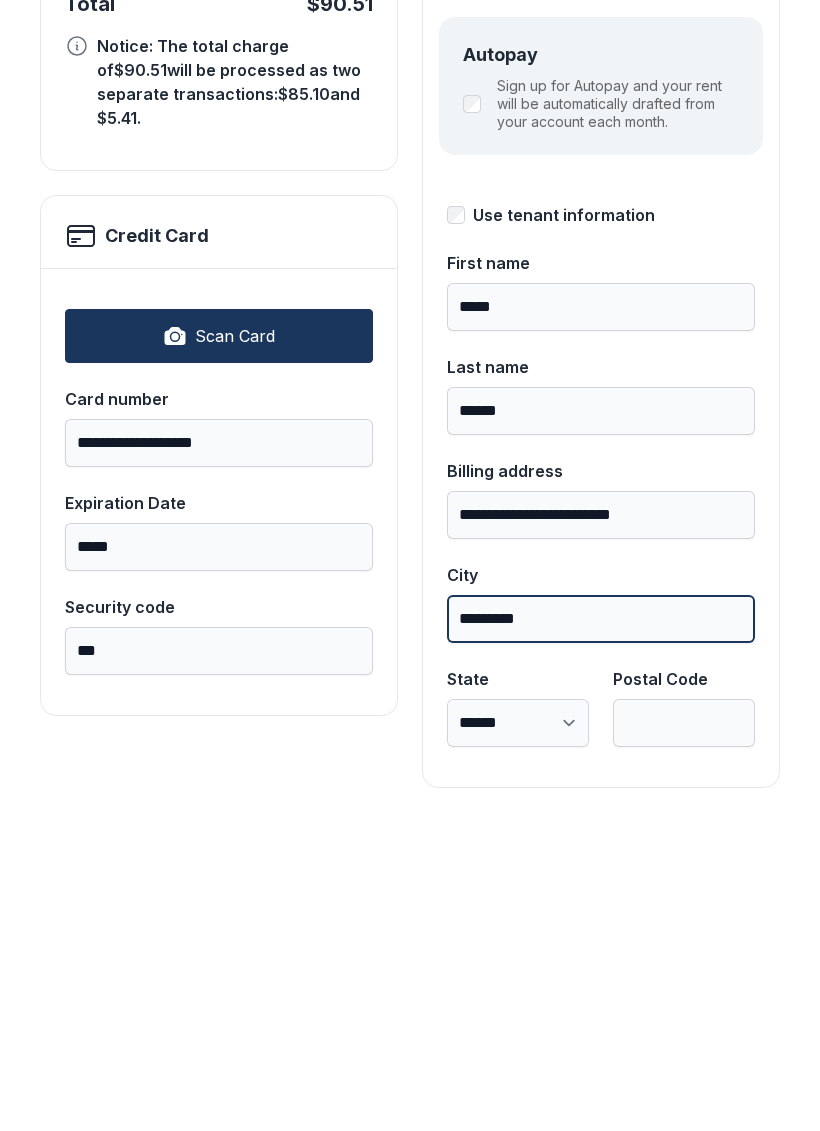 type on "*********" 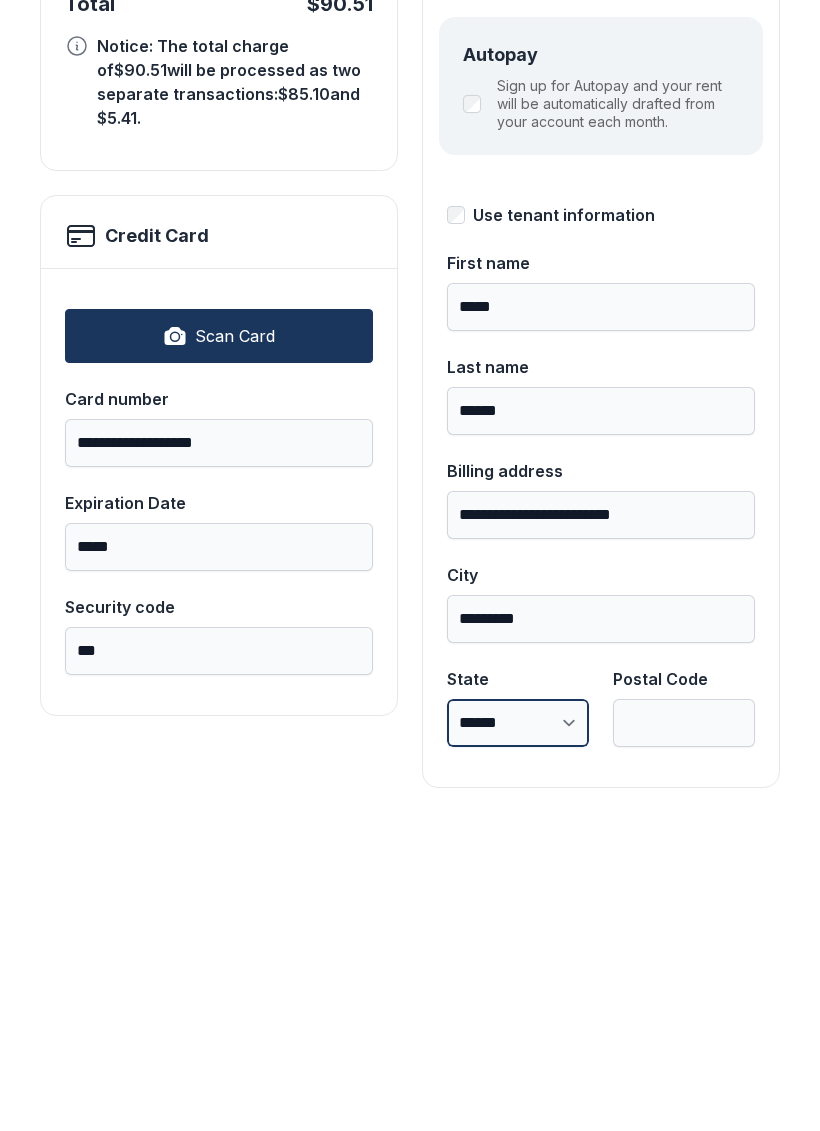 click on "**********" at bounding box center (518, 1035) 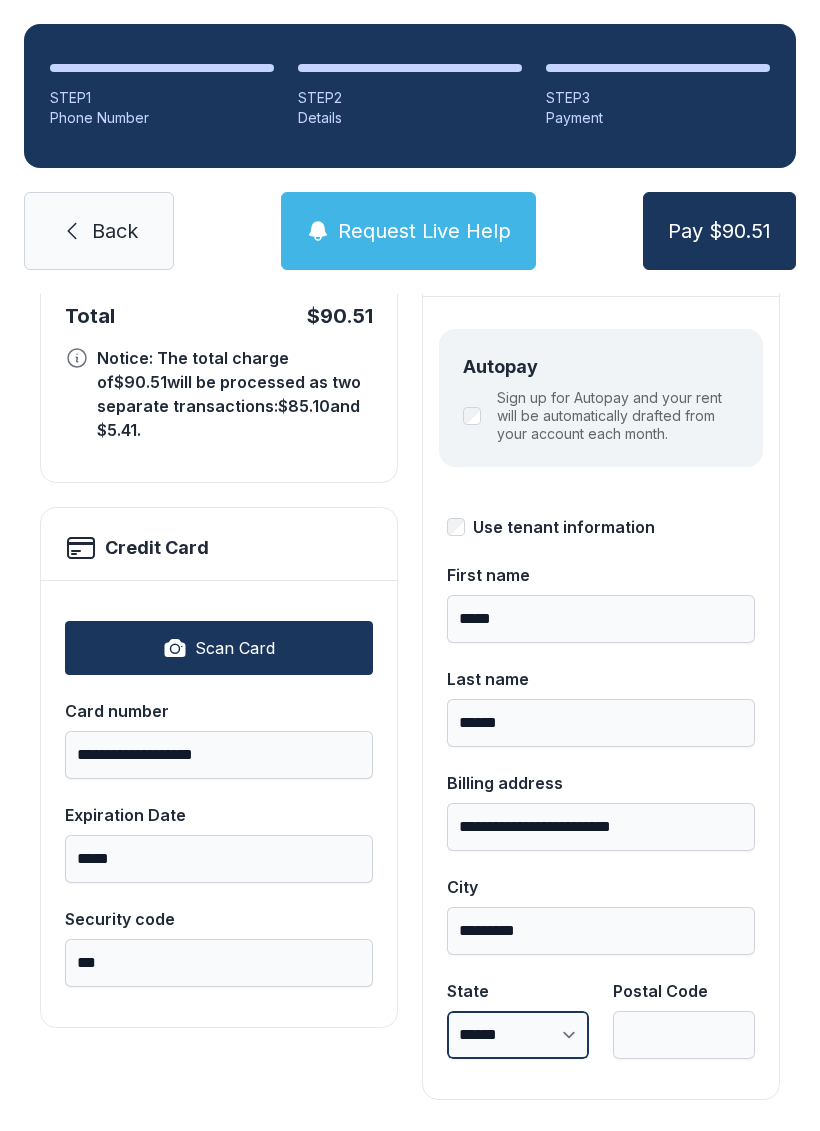 select on "**" 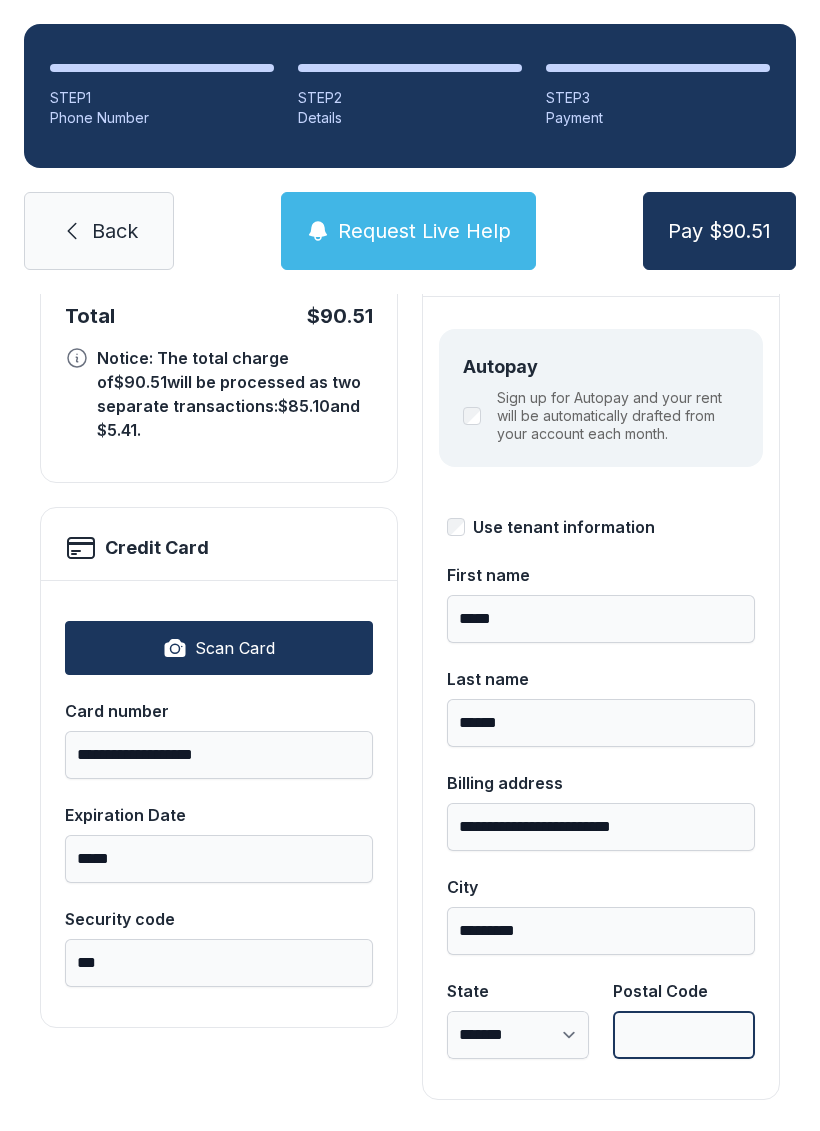 click on "Postal Code" at bounding box center [684, 1035] 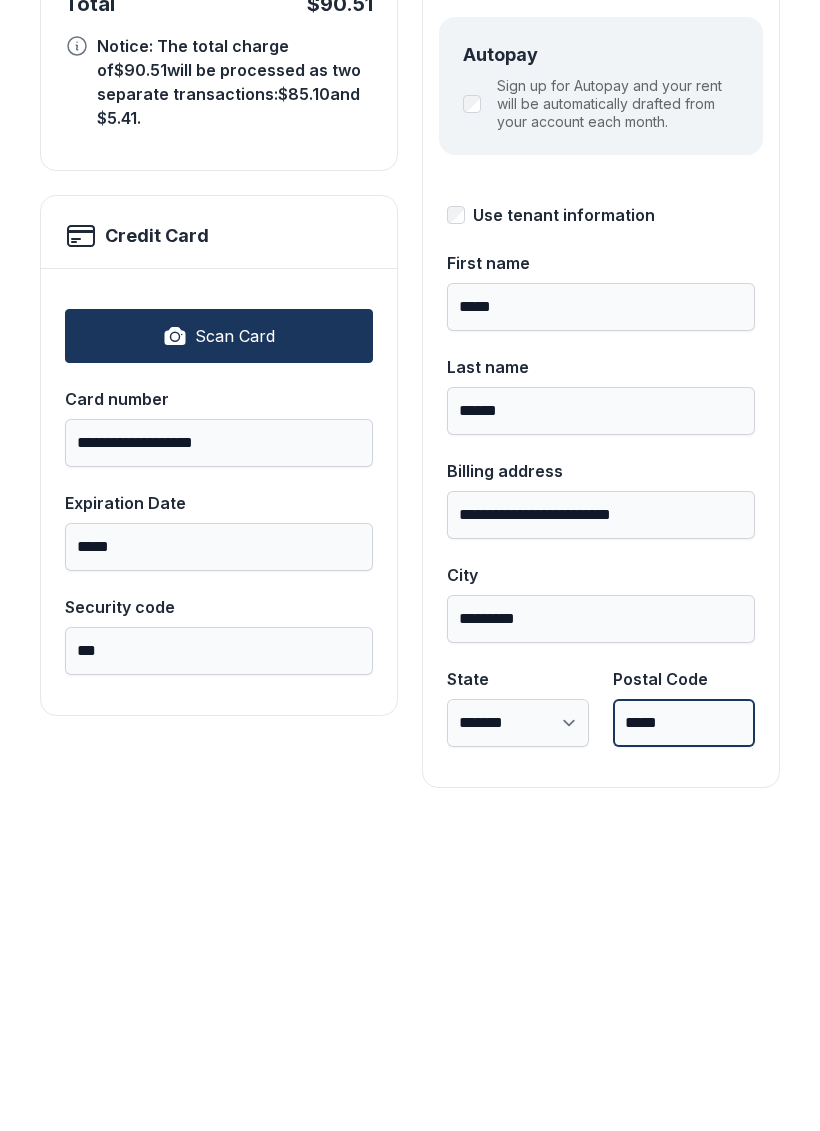 type on "*****" 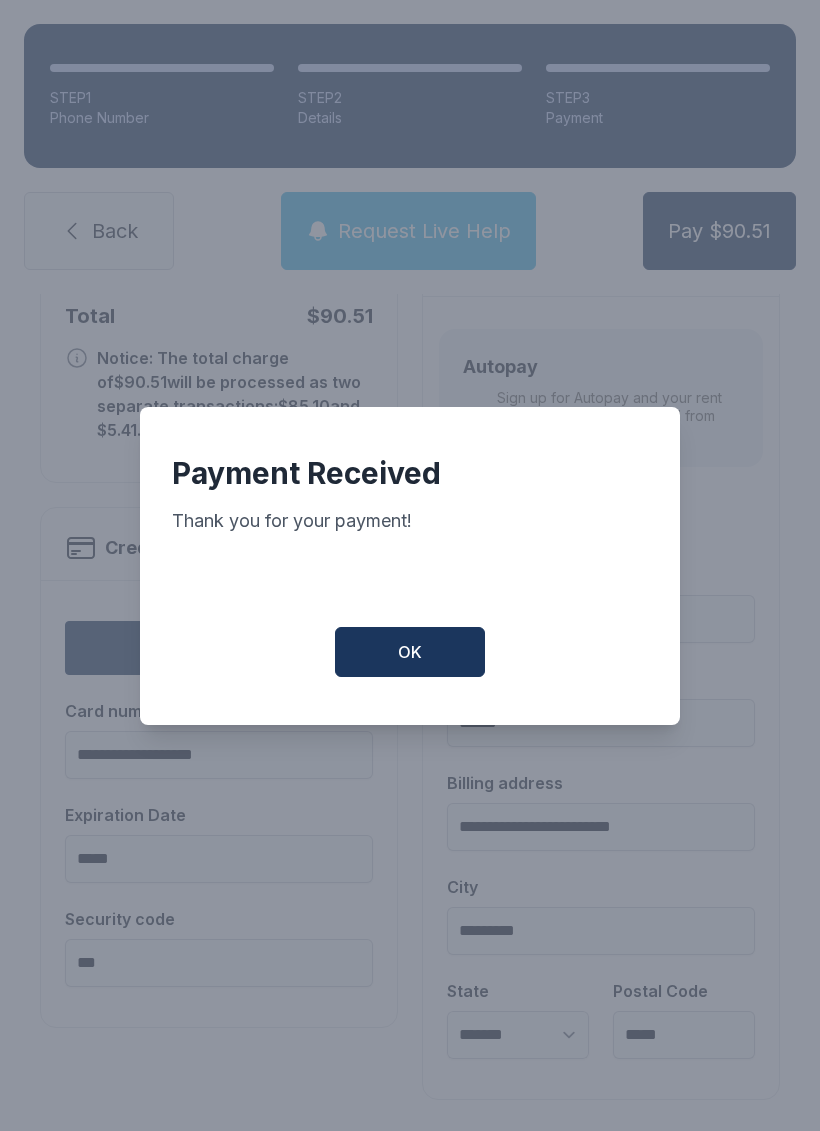 click on "OK" at bounding box center (410, 652) 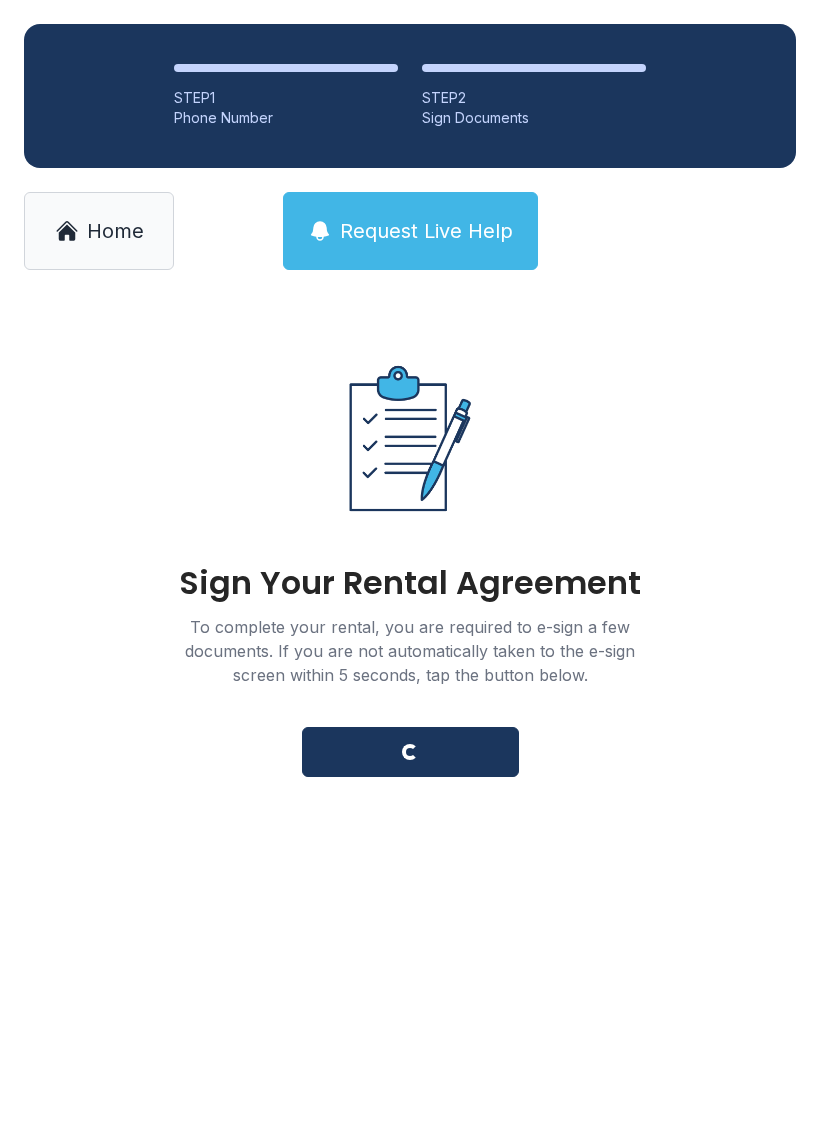 scroll, scrollTop: 0, scrollLeft: 0, axis: both 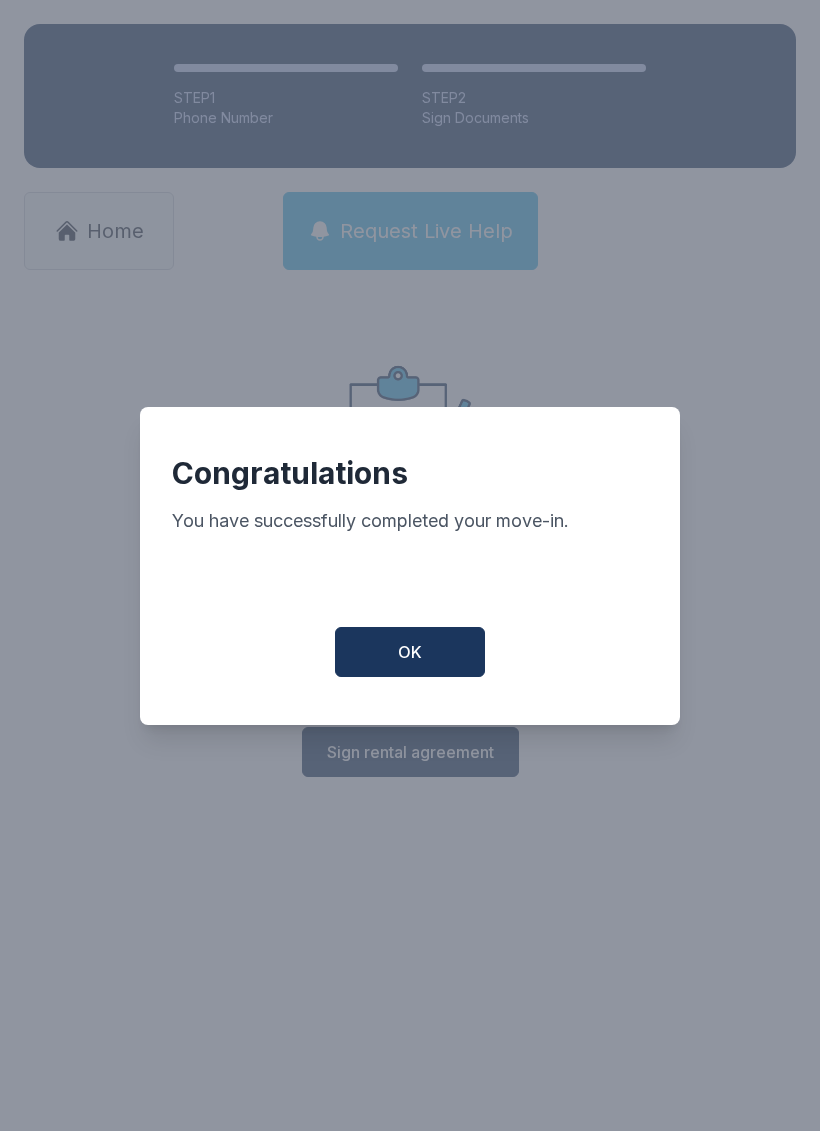 click on "OK" at bounding box center [410, 652] 